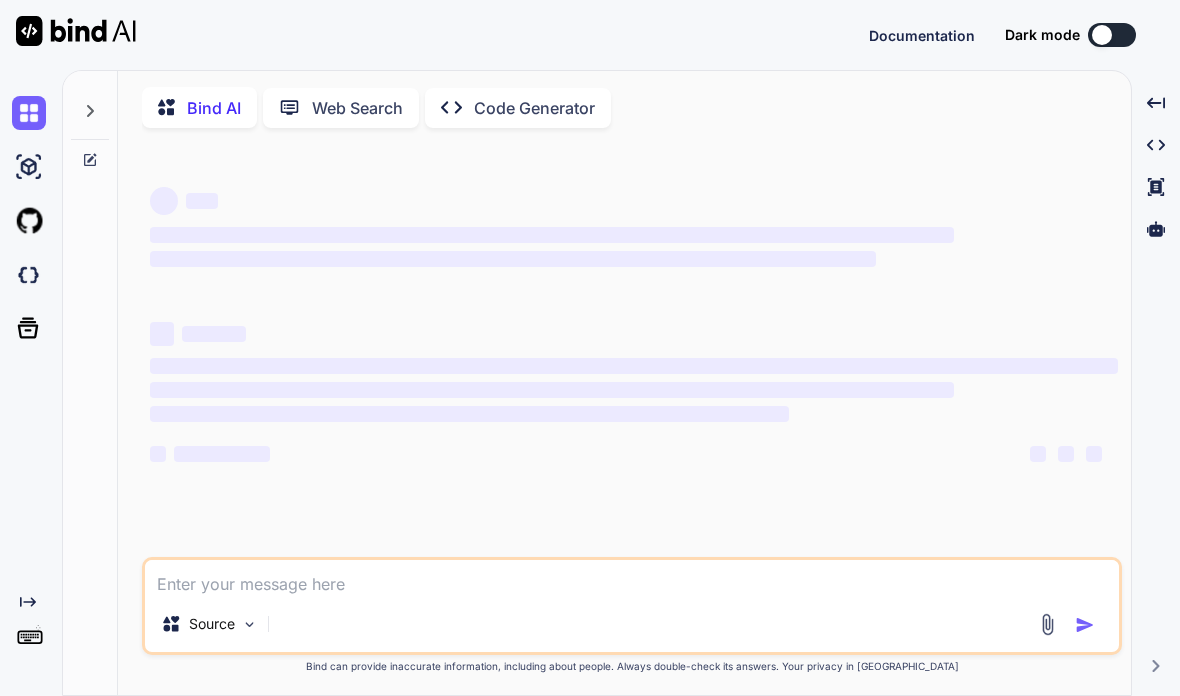 scroll, scrollTop: 77, scrollLeft: 0, axis: vertical 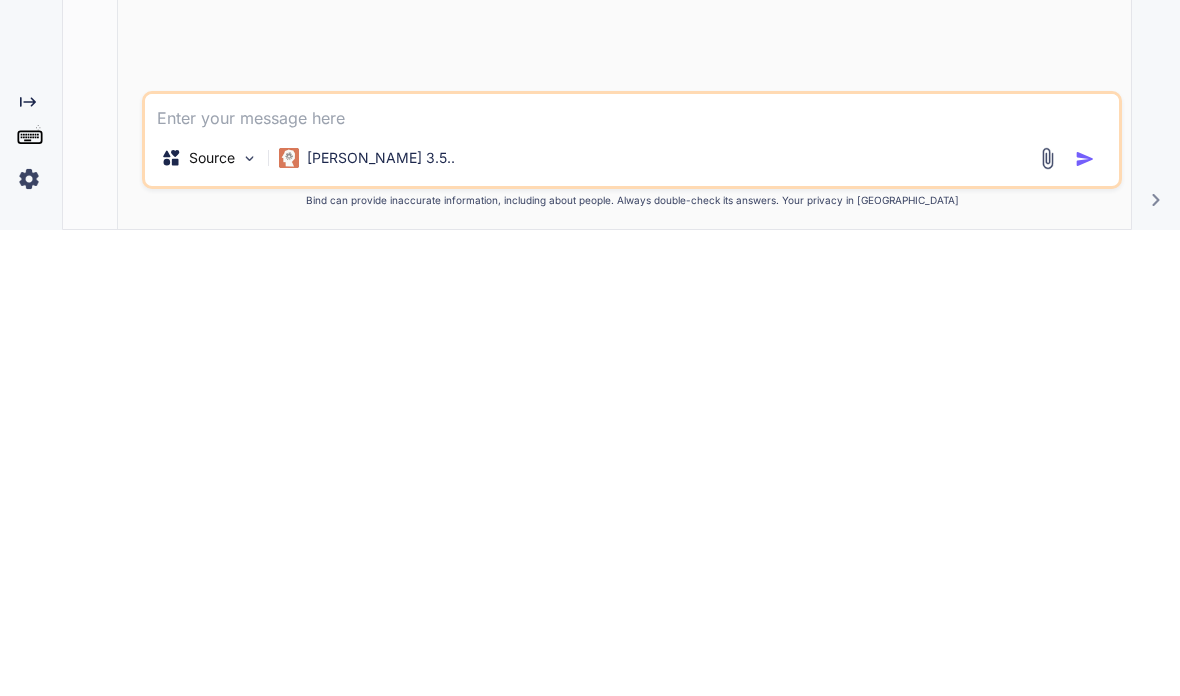 click on "‌ ‌ ‌ ‌ ‌ ‌ ‌ ‌ ‌ ‌ ‌ ‌ ‌ ‌" at bounding box center (634, 350) 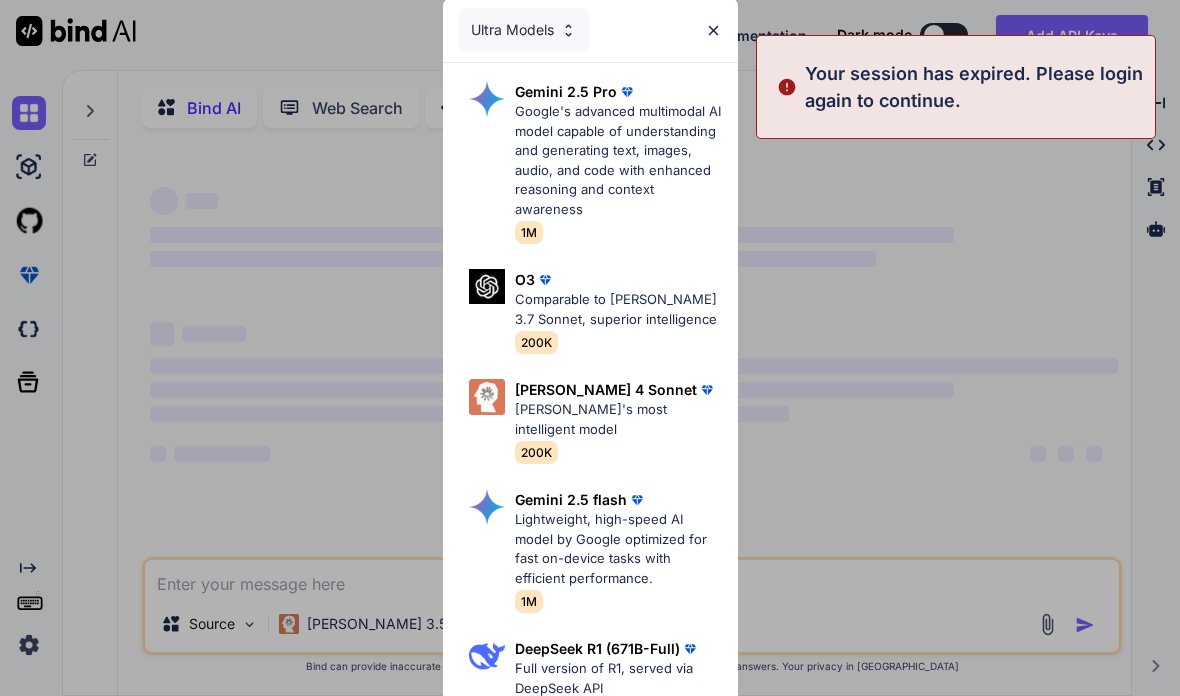 scroll, scrollTop: 0, scrollLeft: 0, axis: both 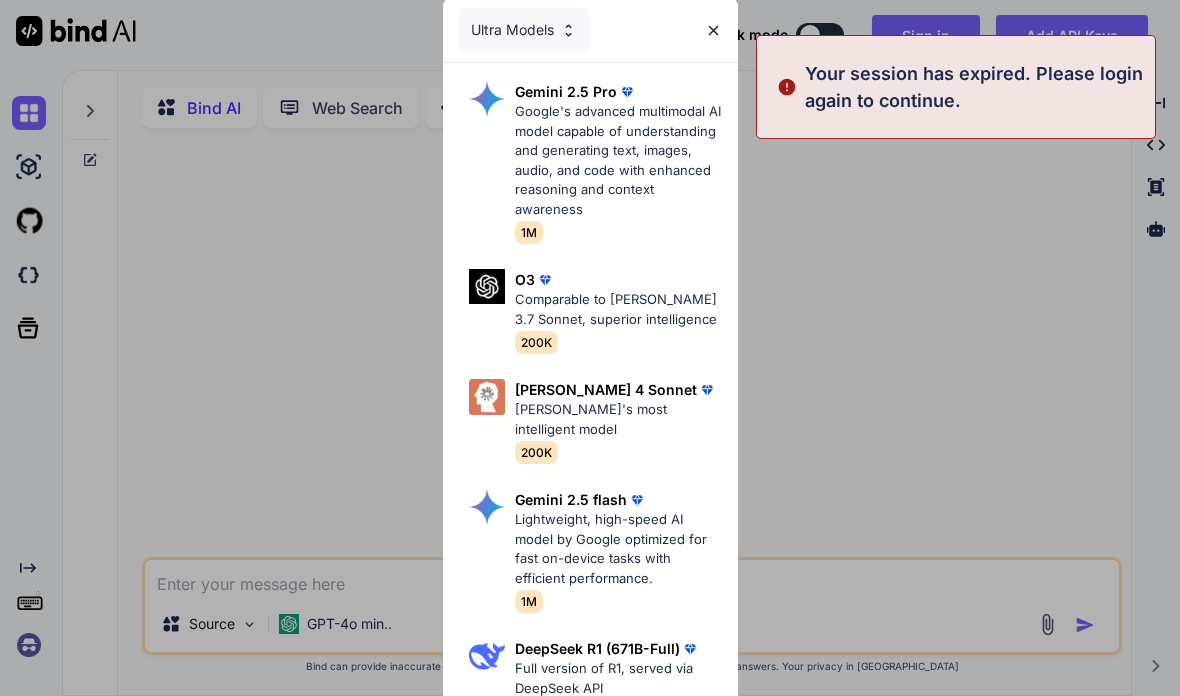 click on "Ultra Models Gemini 2.5 Pro Google's advanced multimodal AI model capable of understanding and generating text, images, audio, and code with enhanced reasoning and context awareness 1M O3 Comparable to Claude 3.7 Sonnet, superior intelligence 200K Claude 4 Sonnet Claude's most intelligent model 200K Gemini 2.5 flash Lightweight, high-speed AI model by Google optimized for fast on-device tasks with efficient performance. 1M DeepSeek R1 (671B-Full) Full version of R1, served via DeepSeek API 131K Claude 3.7 Sonnet (Anthropic) Claude's most intelligent model 200K O4 mini OpenAI's most advanced reasoning model series 200K DeepSeek R1 (70B-Distill US Hosted) Reasoning at 1000 tokens/second, beats GPT-o1 & Claude 3.5 Sonnet 128k" at bounding box center [590, 348] 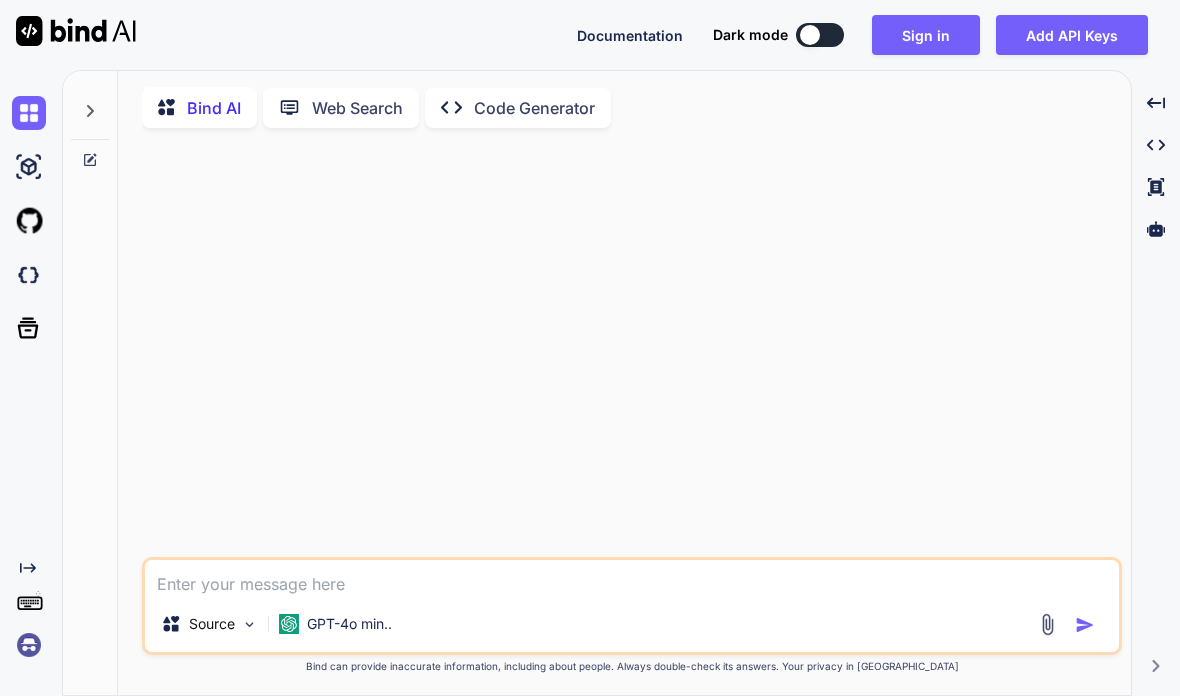click on "Documentation Dark mode Sign in Add API Keys Created with Pixso. Created with Pixso.   Bind AI Web Search Created with Pixso. Code Generator Source   GPT-4o min.. Created with Bind Always check its answers. Privacy  in Bind Bind can provide inaccurate information, including about people. Always double-check its answers. Your privacy in Bind Created with Pixso. Created with Pixso. Created with Pixso. Created with Pixso. x" at bounding box center (590, 348) 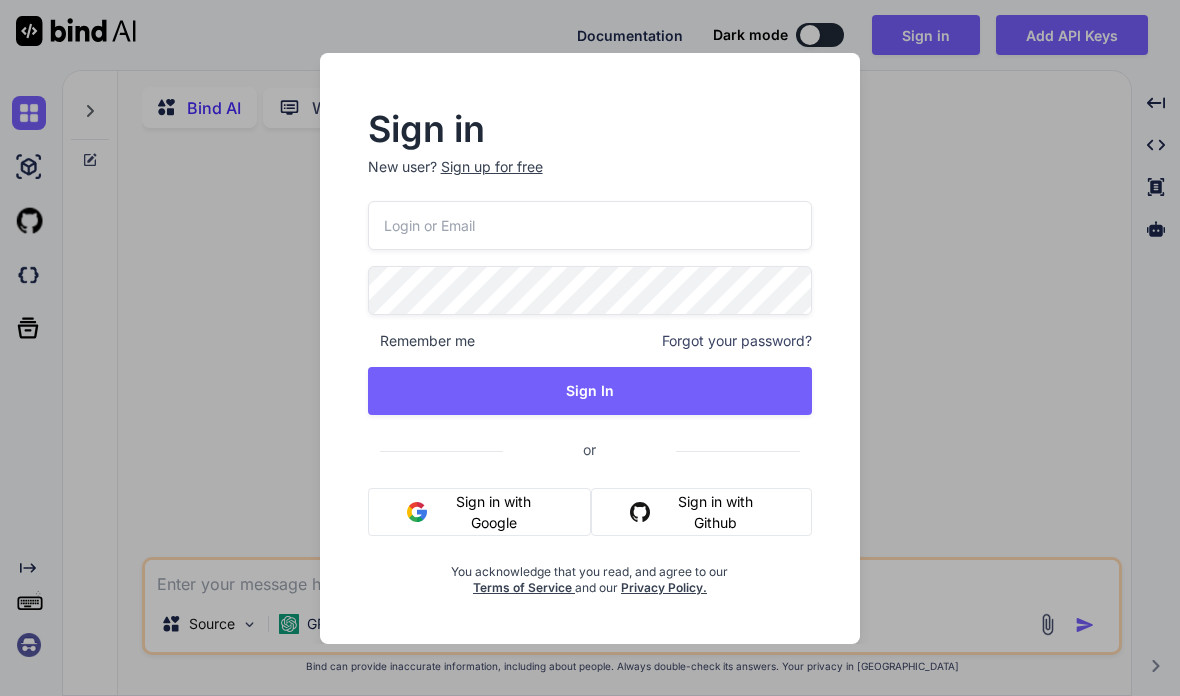 click on "Sign in New user?   Sign up for free Remember me Forgot your password? Sign In   or Sign in with Google Sign in with Github You acknowledge that you read, and agree to our   Terms of Service     and our   Privacy Policy." at bounding box center (590, 348) 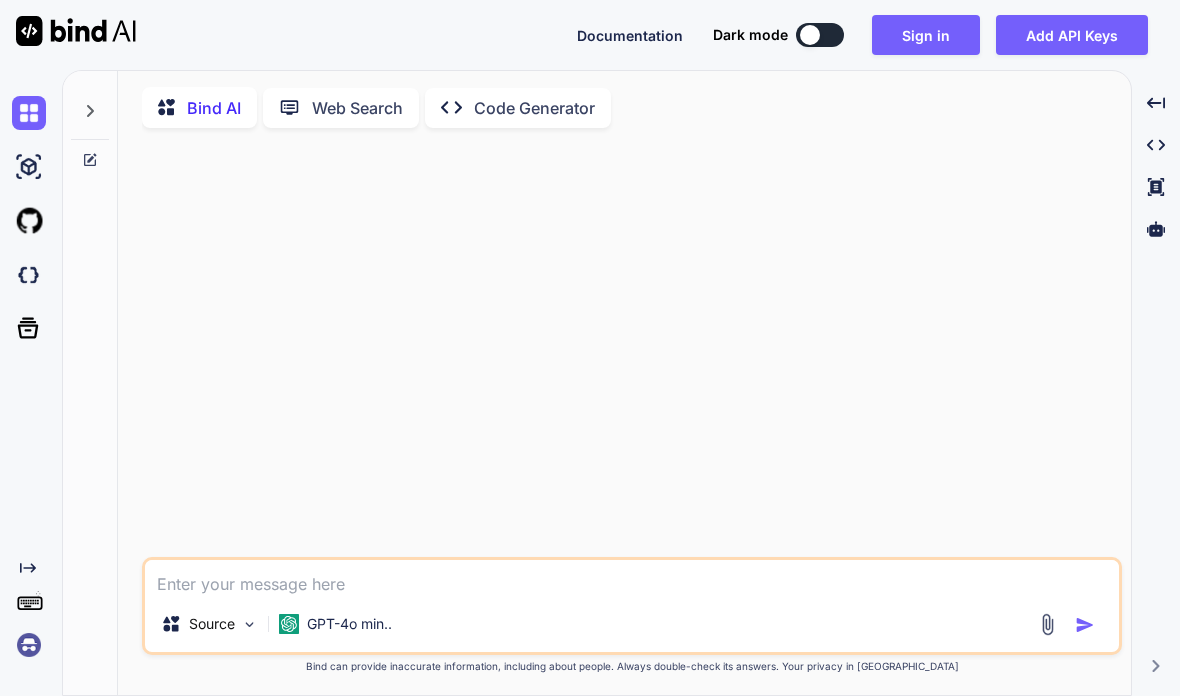 click on "Documentation Dark mode Sign in Add API Keys Created with Pixso. Created with Pixso.   Bind AI Web Search Created with Pixso. Code Generator Source   GPT-4o min.. Created with Bind Always check its answers. Privacy  in Bind Bind can provide inaccurate information, including about people. Always double-check its answers. Your privacy in Bind Created with Pixso. Created with Pixso. Created with Pixso. Created with Pixso. x" at bounding box center (590, 348) 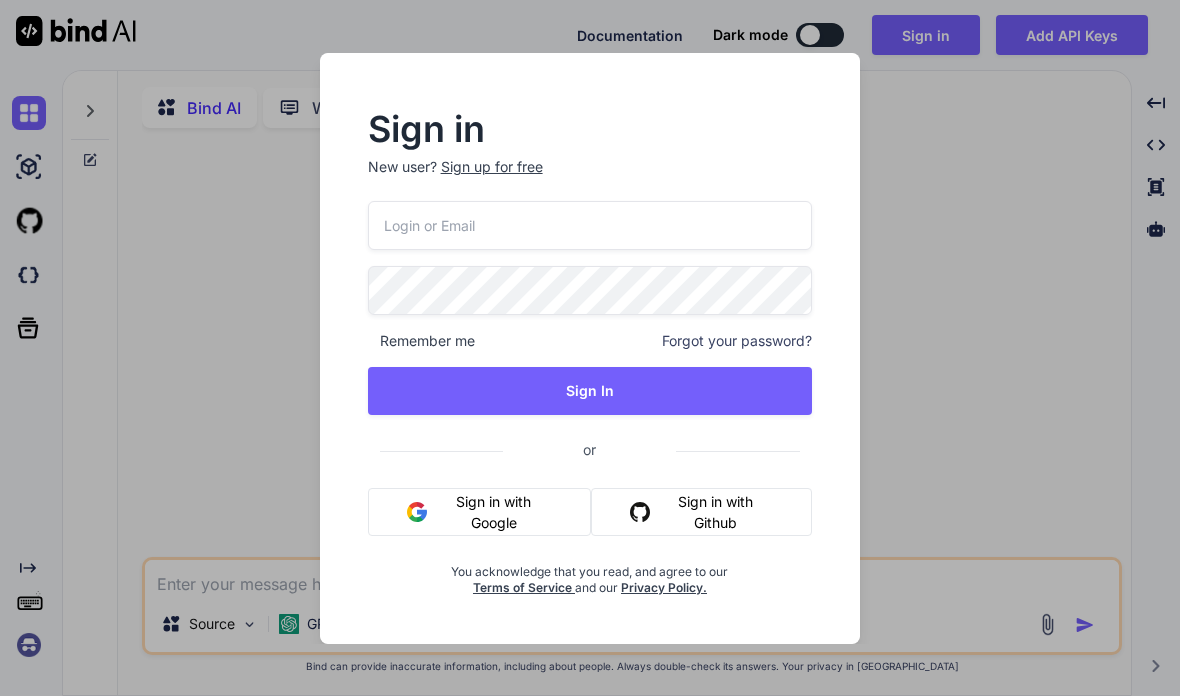 click at bounding box center (590, 290) 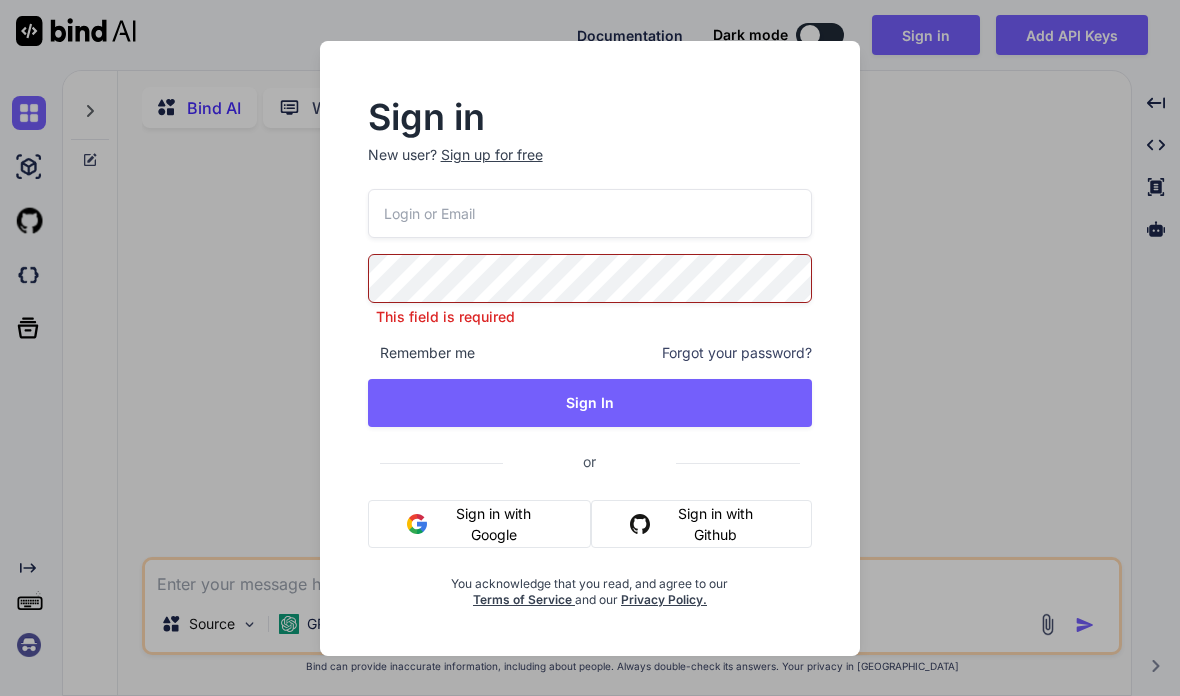 scroll, scrollTop: 80, scrollLeft: 0, axis: vertical 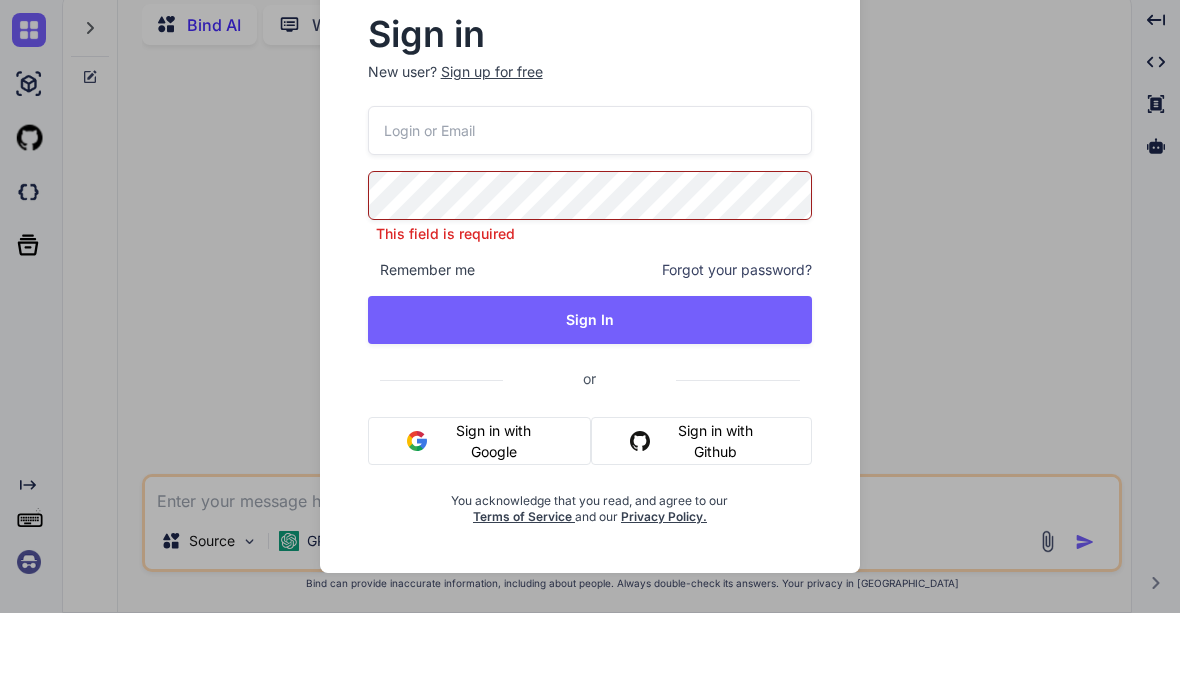 click on "Sign in New user?   Sign up for free This field is required Remember me Forgot your password? Sign In   or Sign in with Google Sign in with Github You acknowledge that you read, and agree to our   Terms of Service     and our   Privacy Policy." at bounding box center [590, 348] 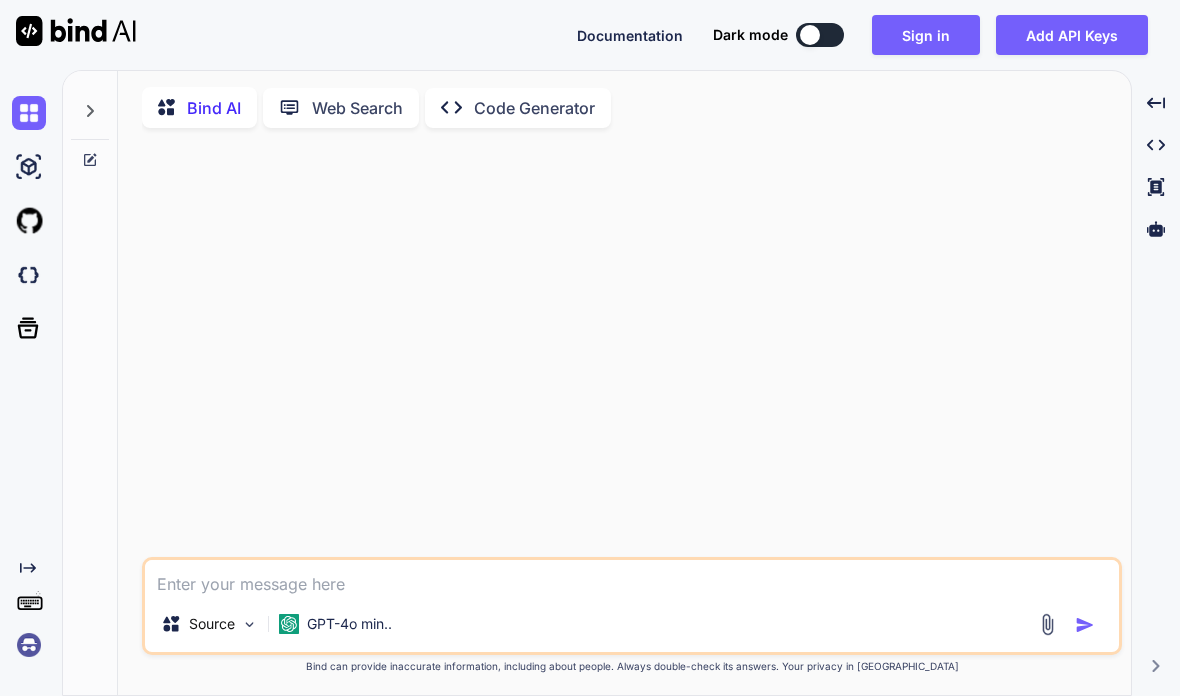 click at bounding box center [29, 645] 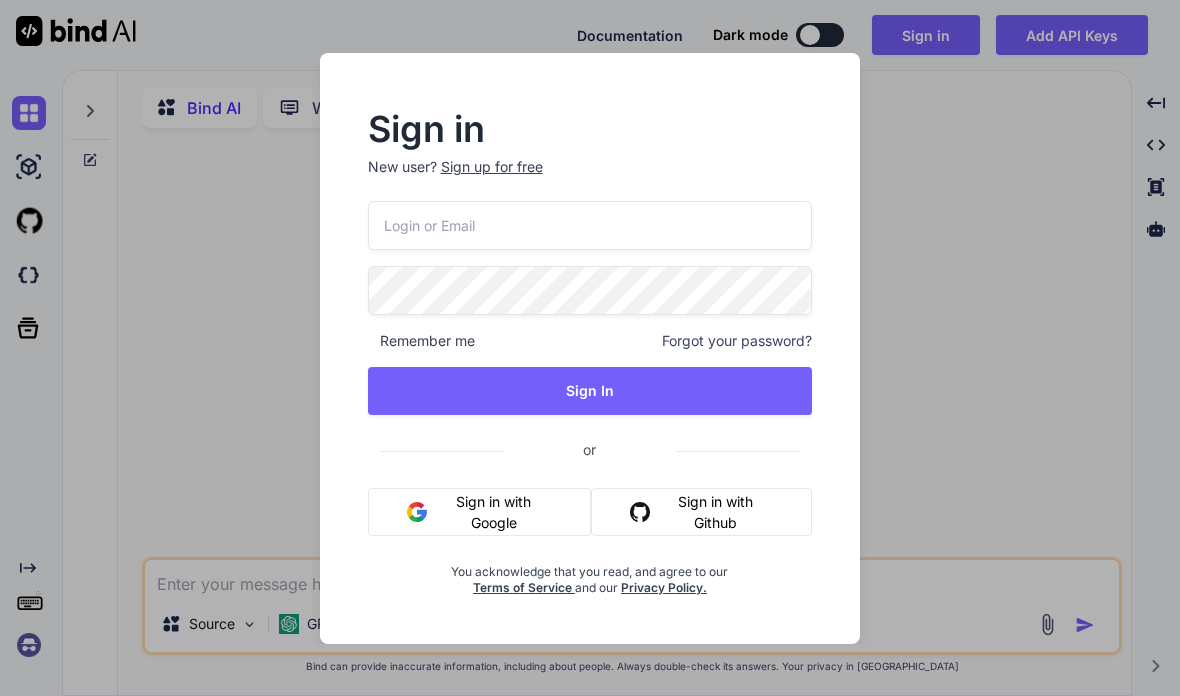 click at bounding box center [590, 225] 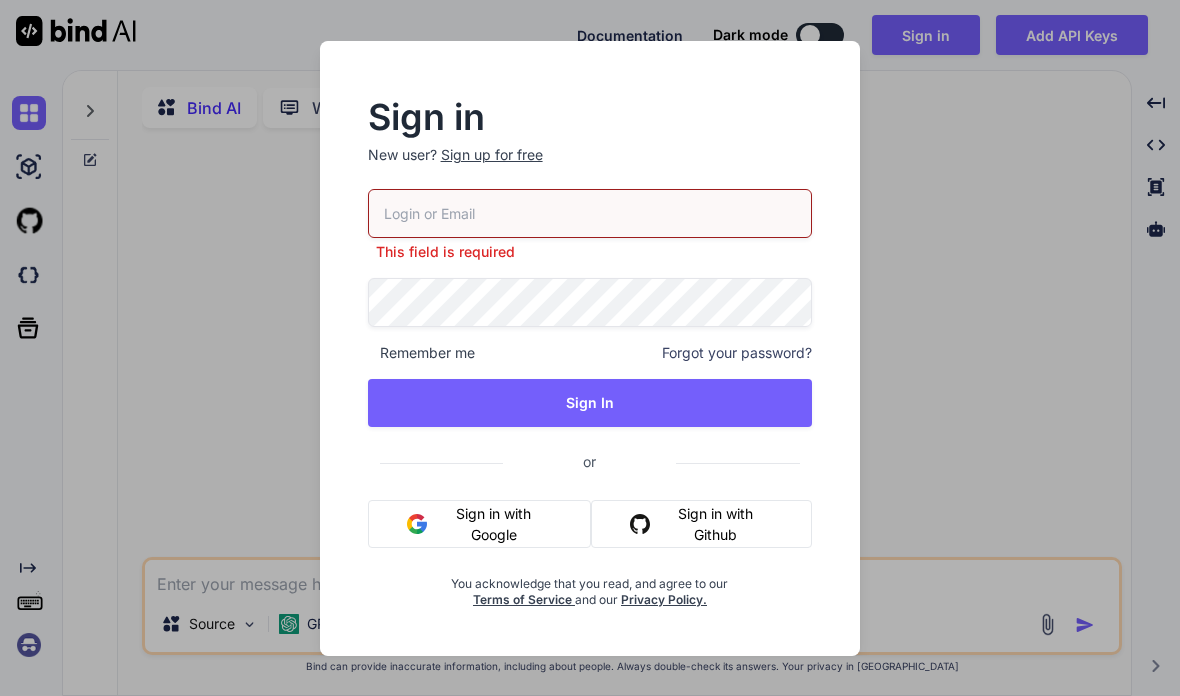 type on "x" 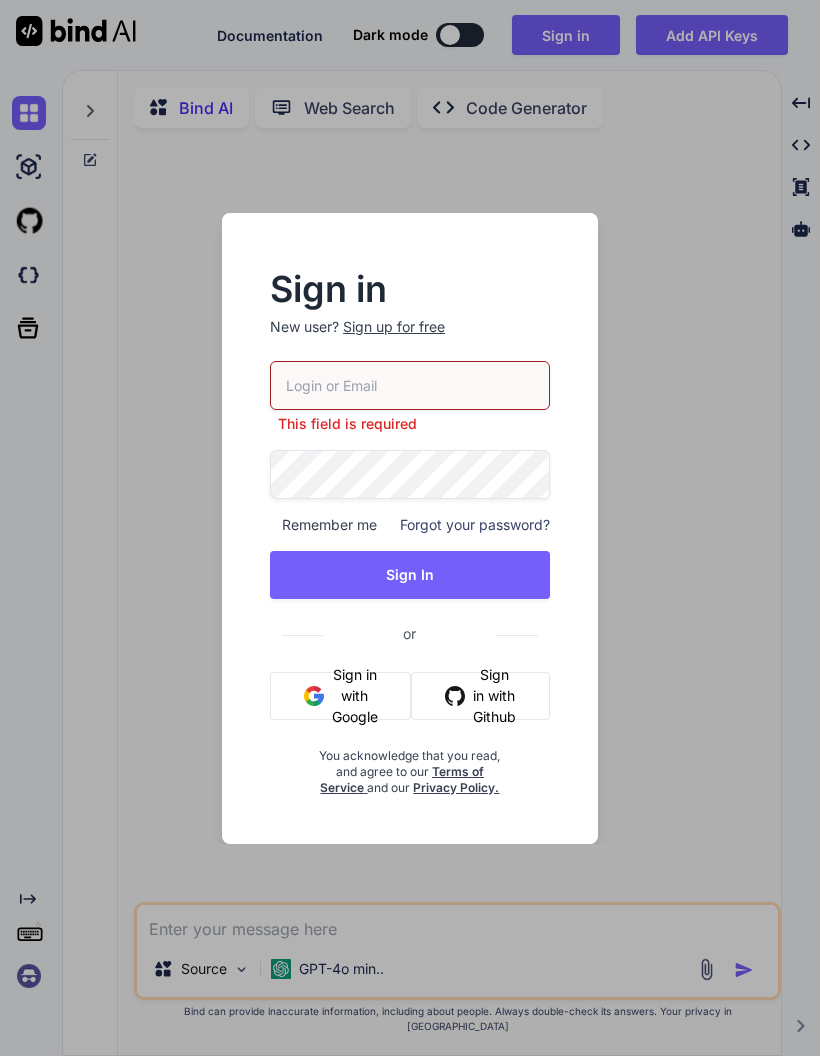 type on "kajita@slice-co.jp" 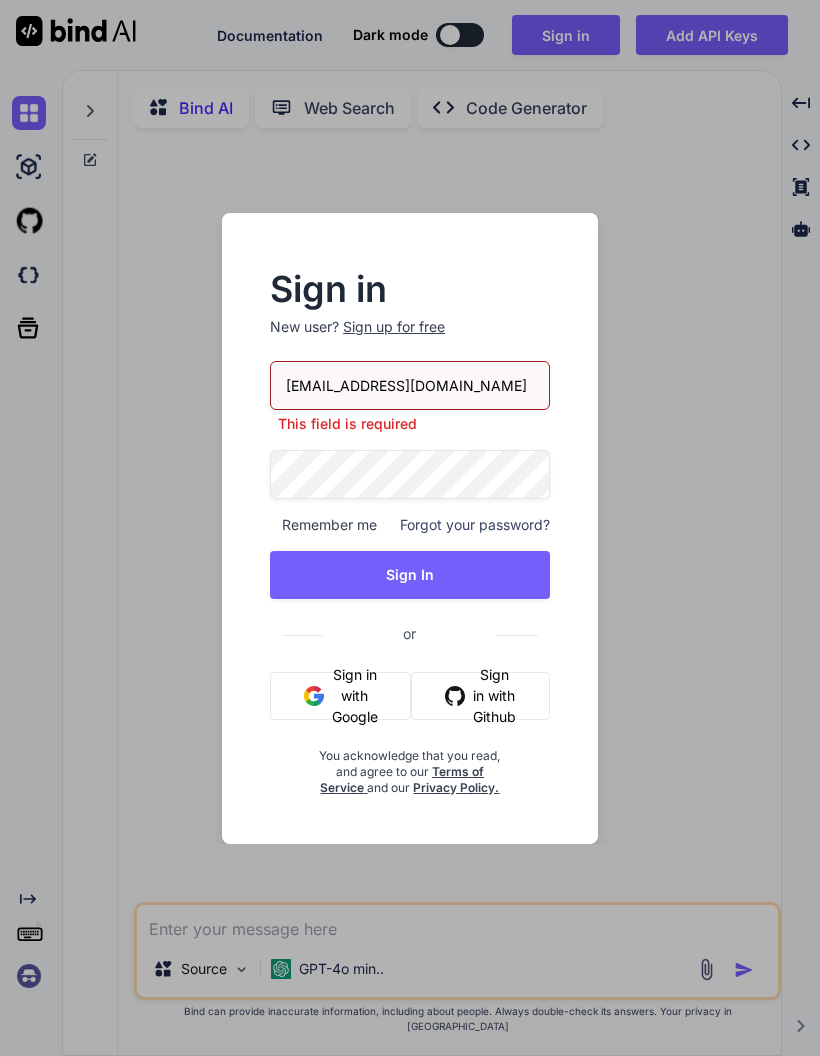 click on "Sign In" at bounding box center [410, 575] 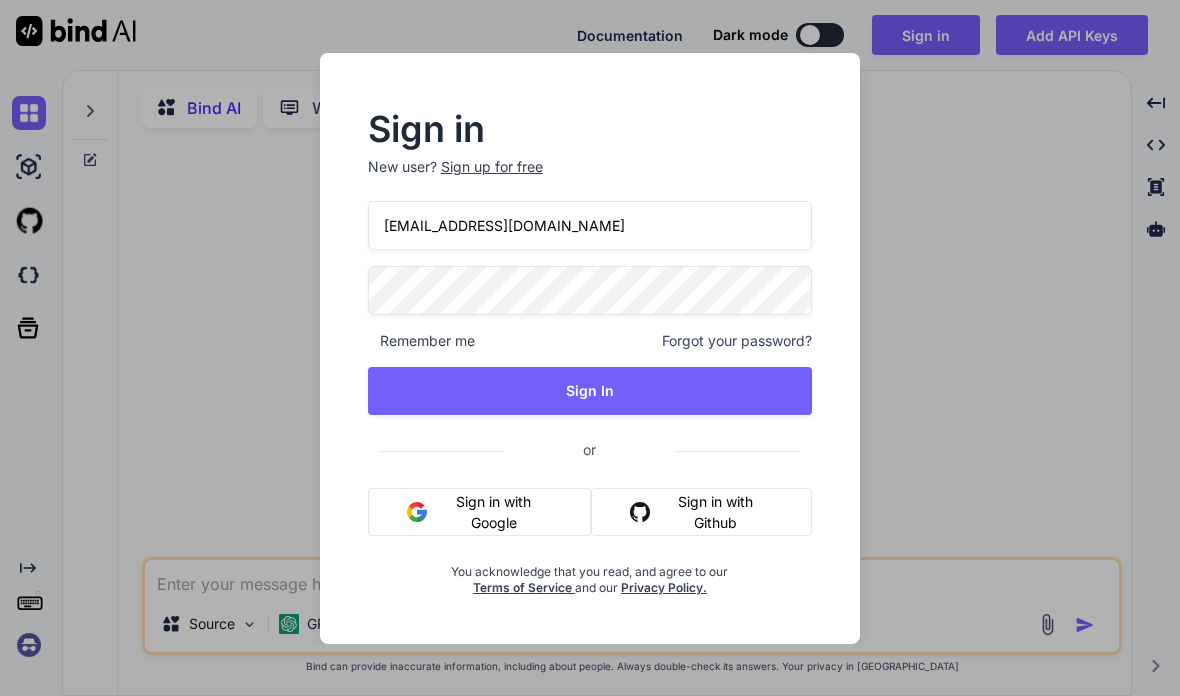 click on "Sign In" at bounding box center (590, 391) 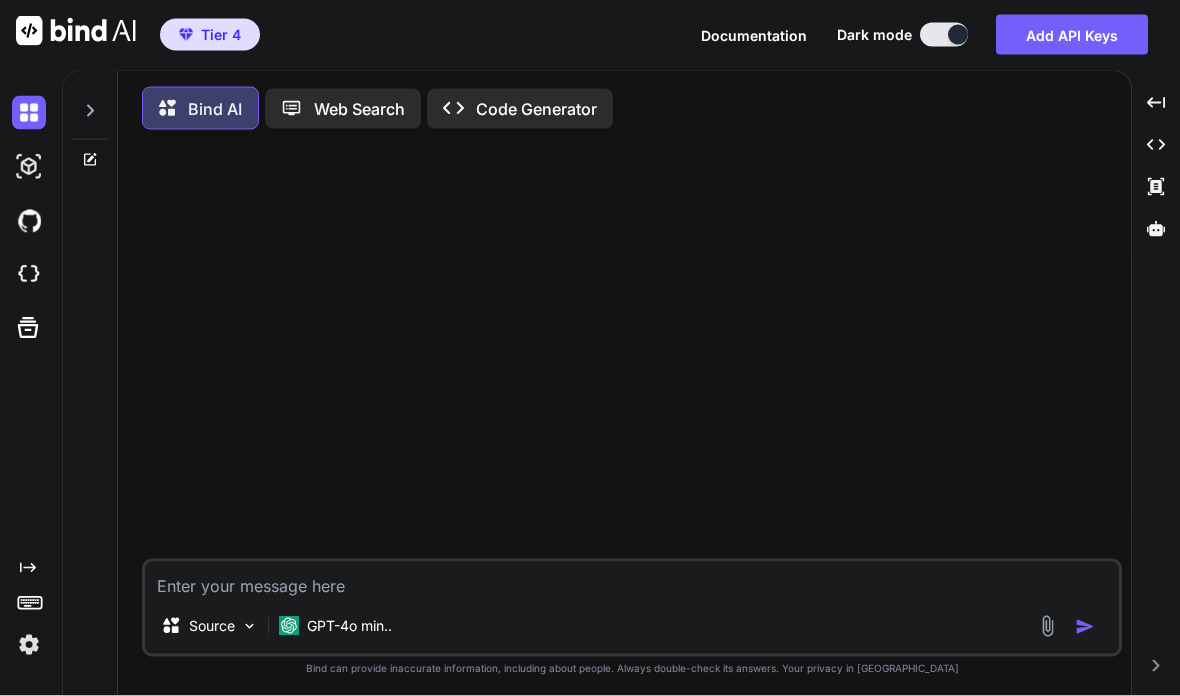 scroll, scrollTop: 80, scrollLeft: 0, axis: vertical 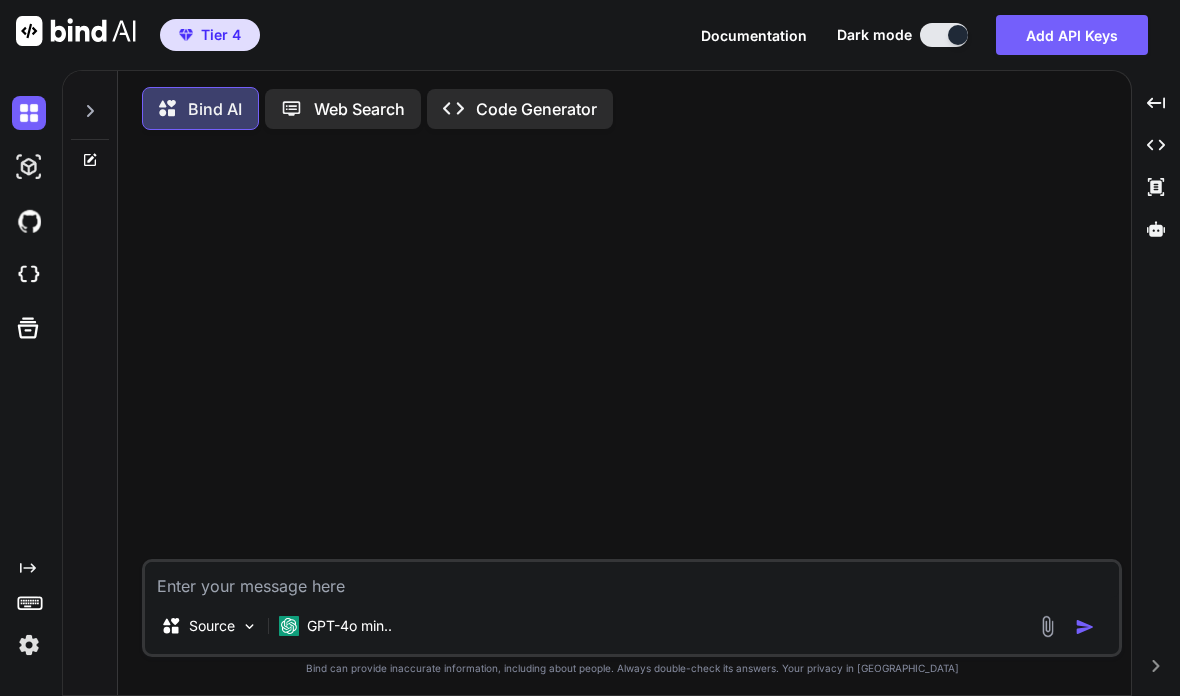 click at bounding box center (29, 167) 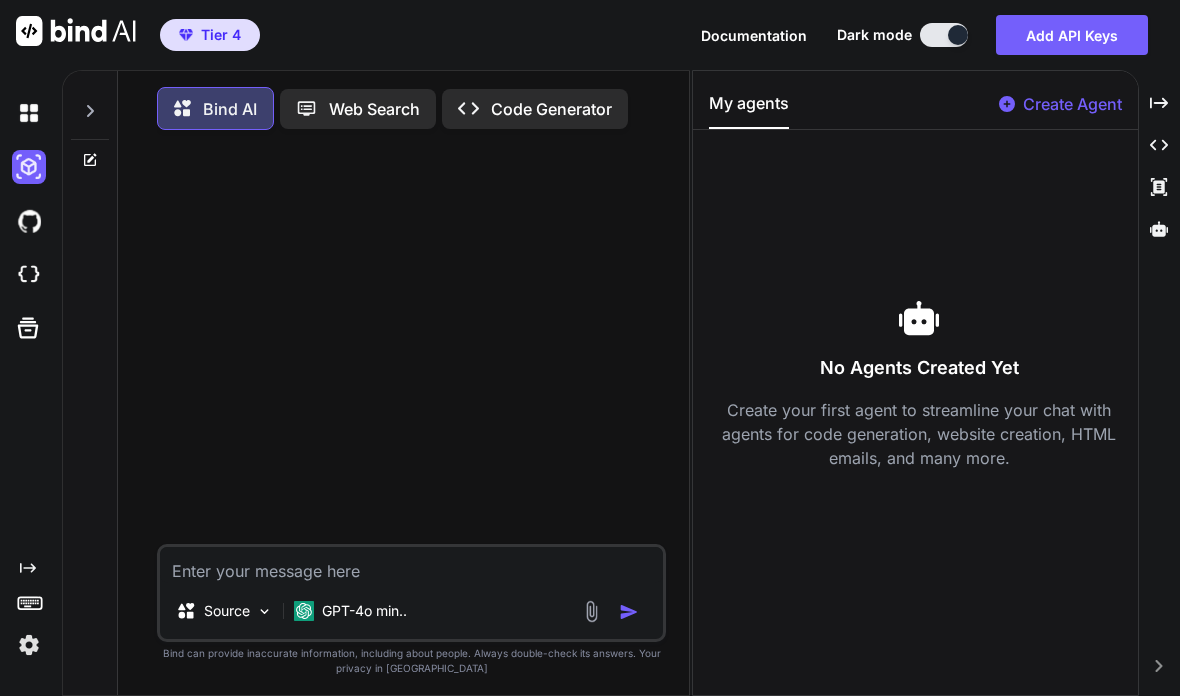click at bounding box center (29, 113) 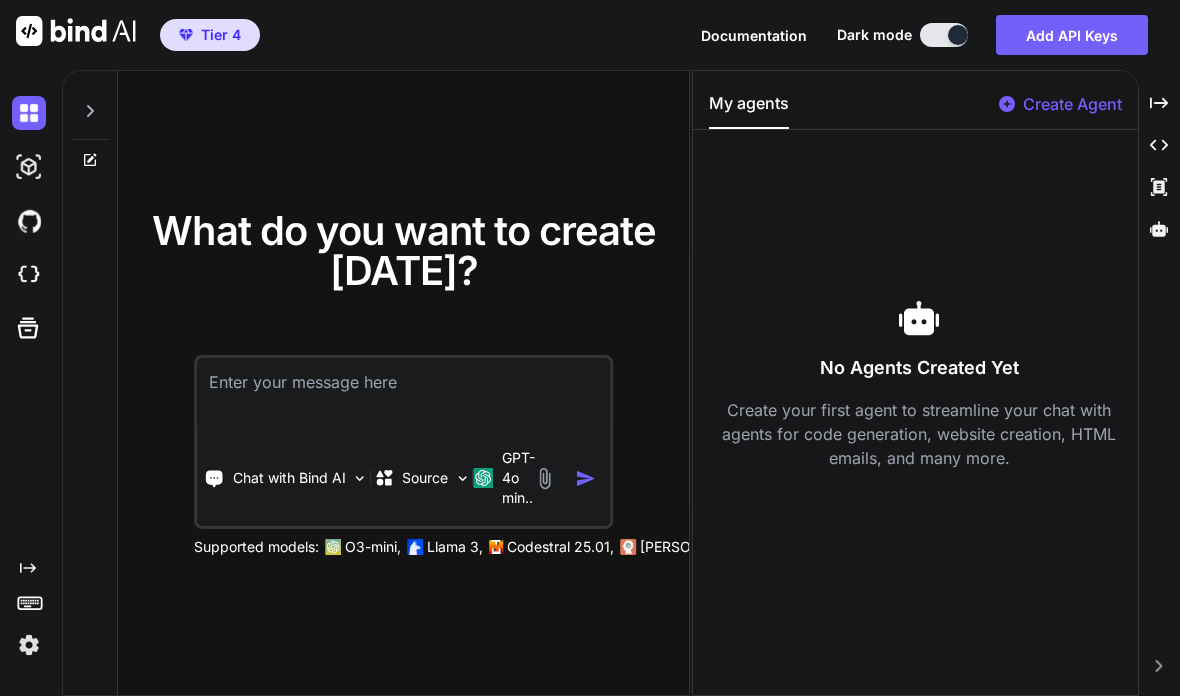 scroll, scrollTop: 0, scrollLeft: 0, axis: both 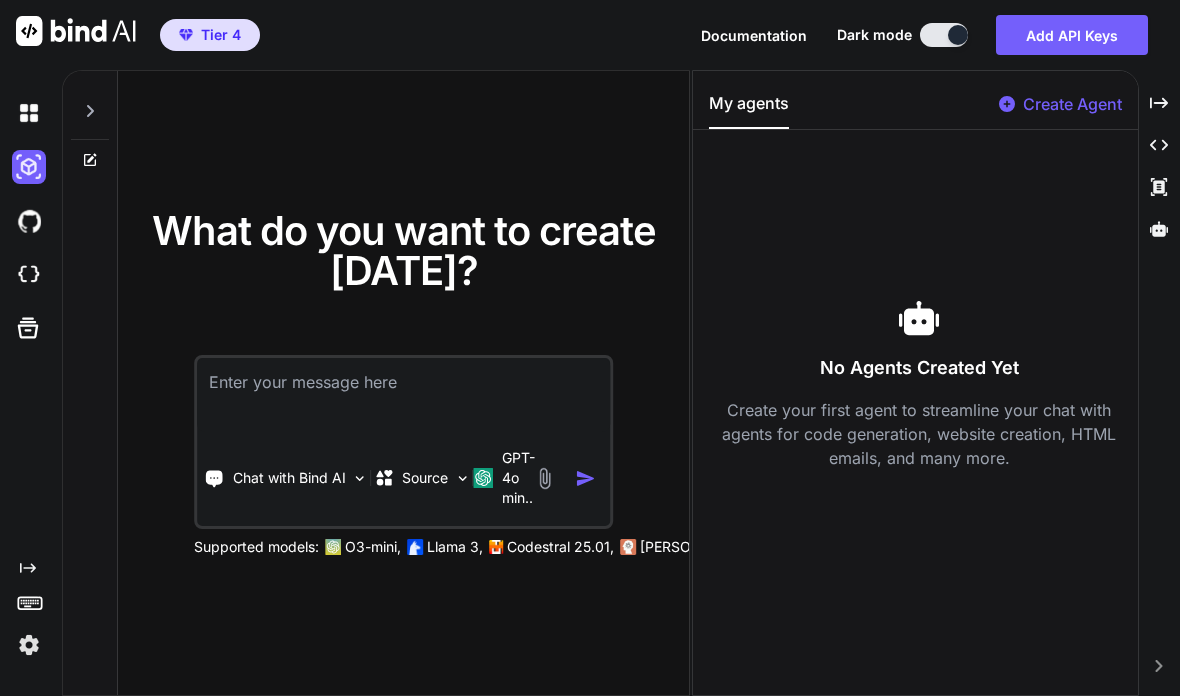 click at bounding box center [29, 167] 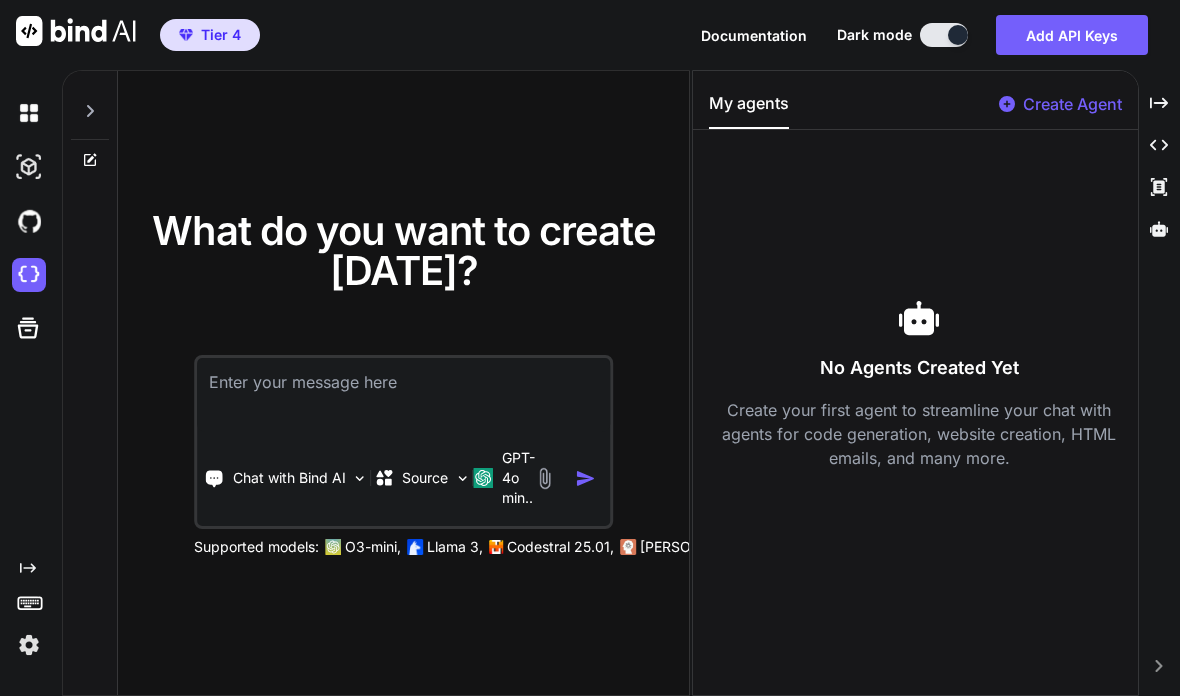 click at bounding box center [29, 113] 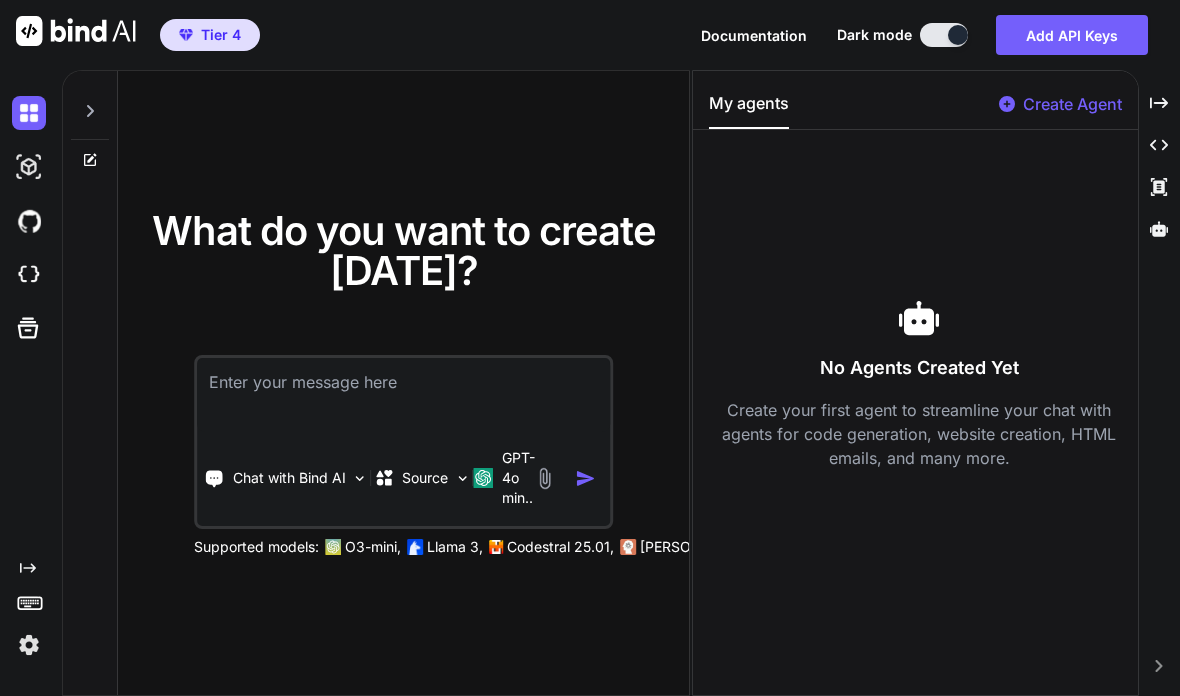 type on "x" 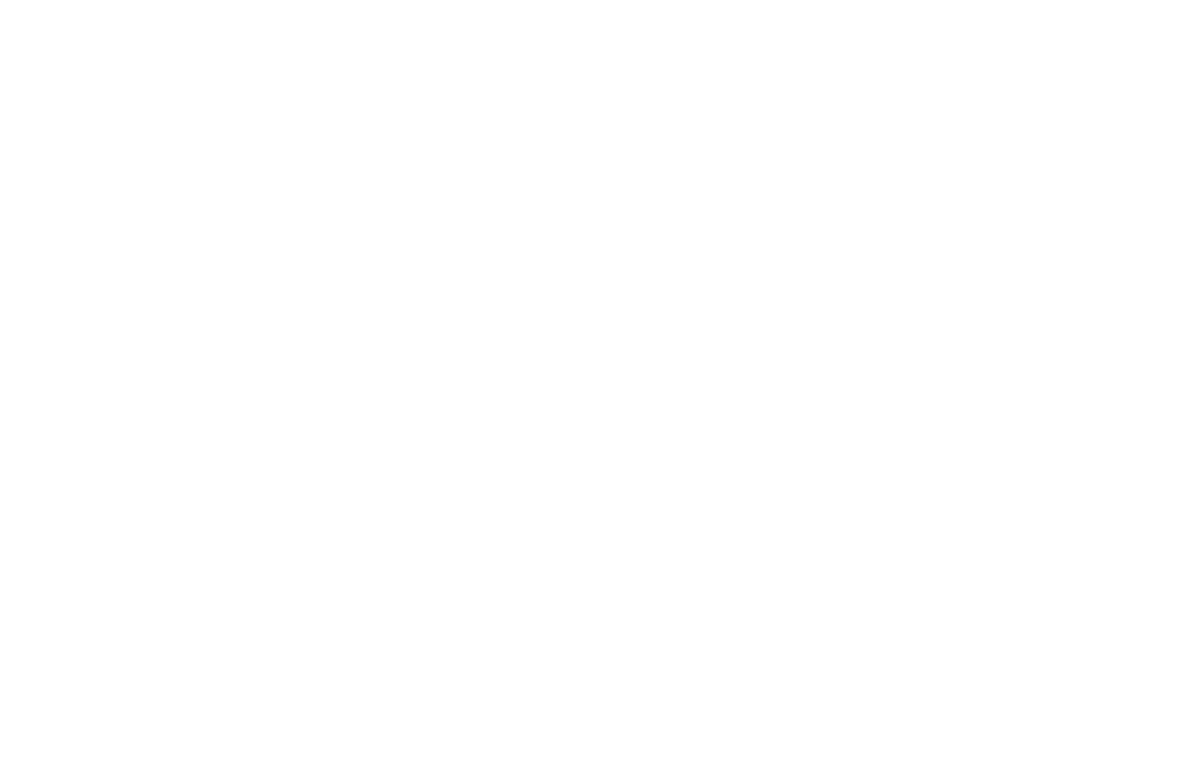 scroll, scrollTop: 0, scrollLeft: 0, axis: both 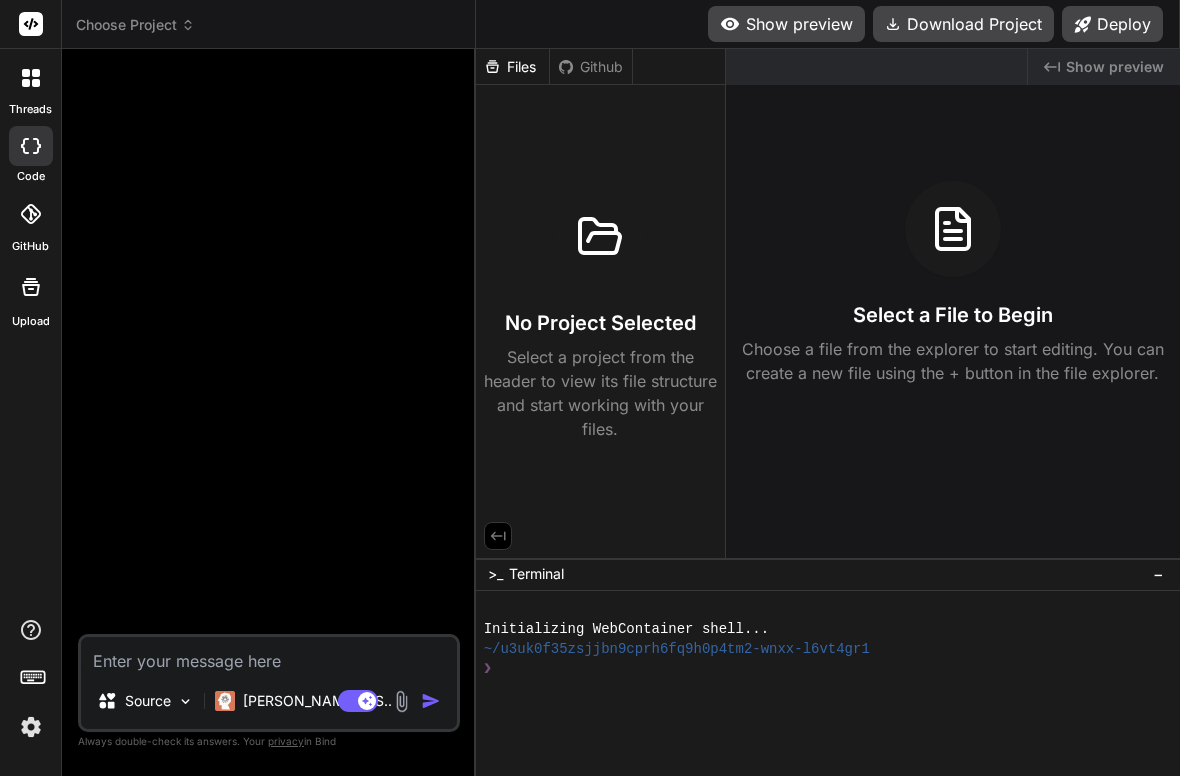 click 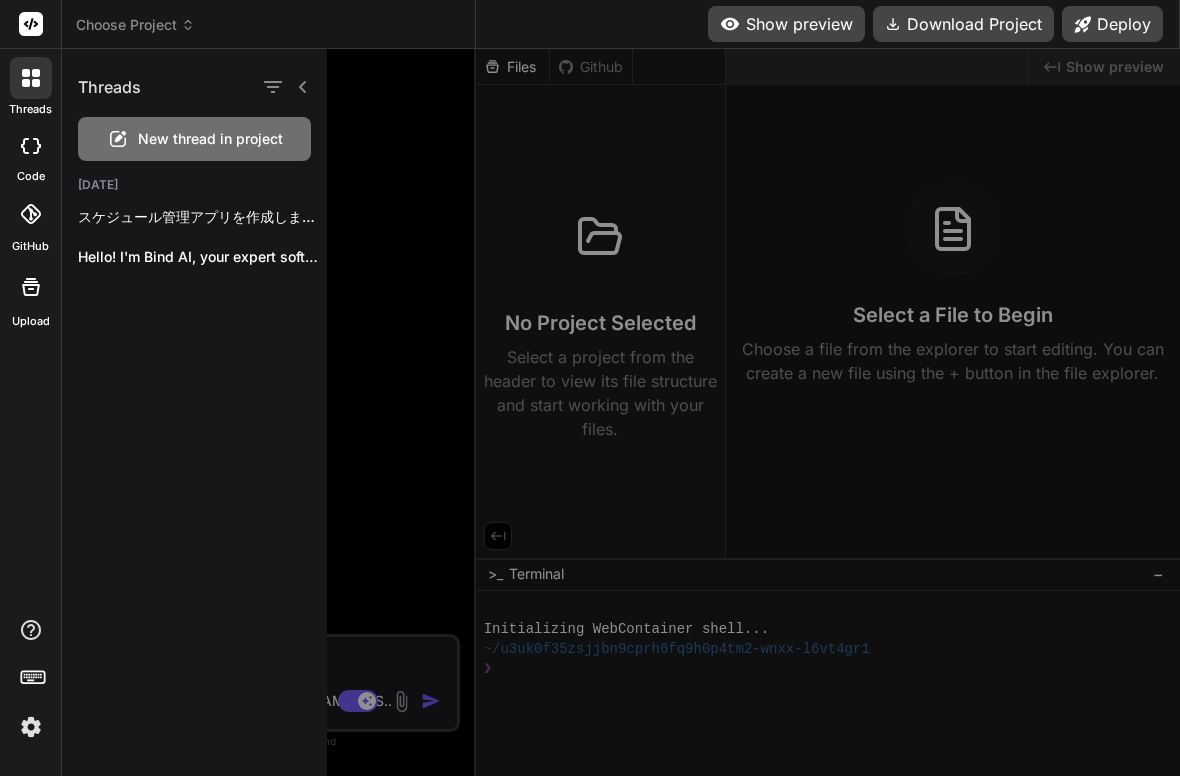 click on "スケジュール管理アプリを作成しますね！ 🔹 **プロジェクト**: Schedule Manager 🔧 **技術スタック**:..." at bounding box center (194, 217) 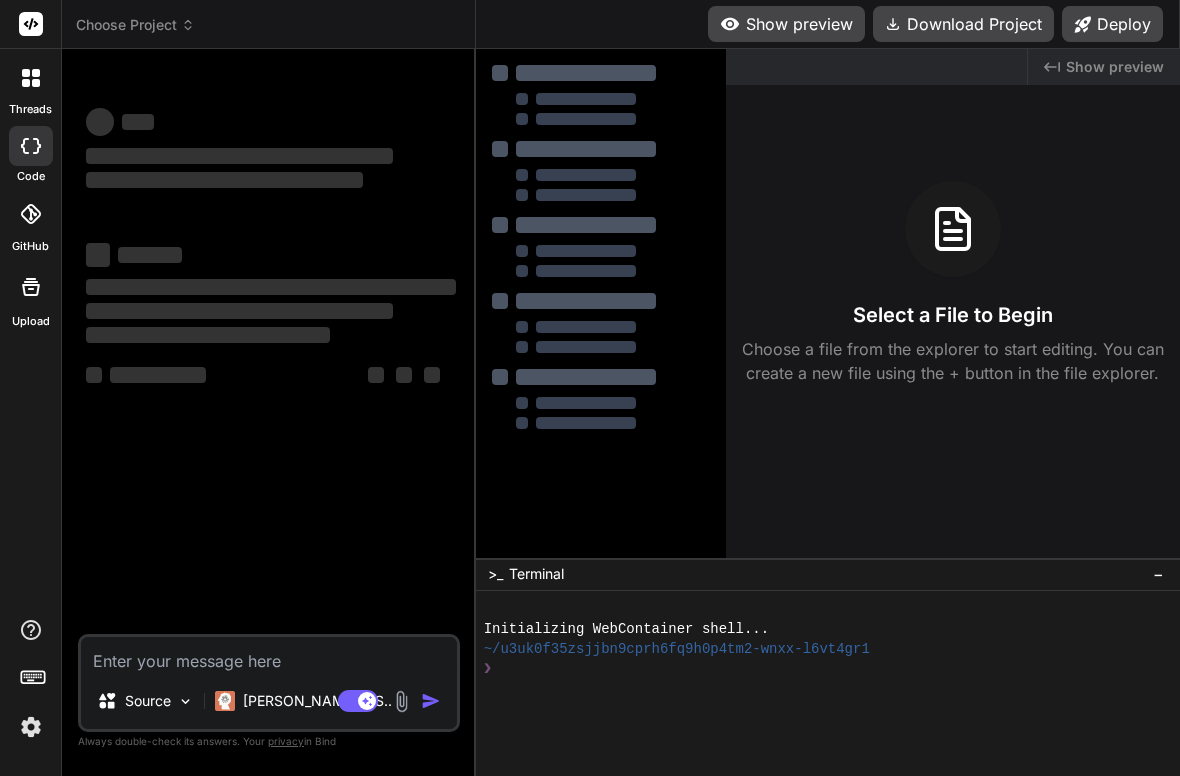 type on "x" 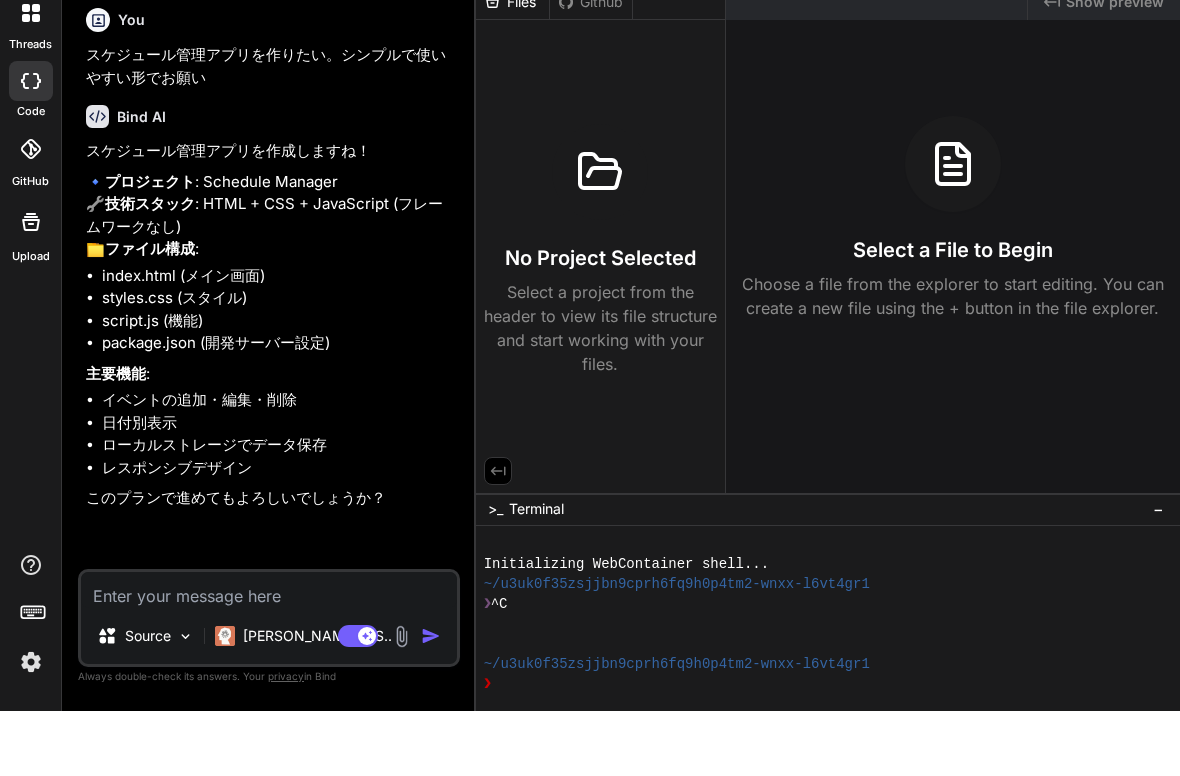 scroll, scrollTop: 44, scrollLeft: 0, axis: vertical 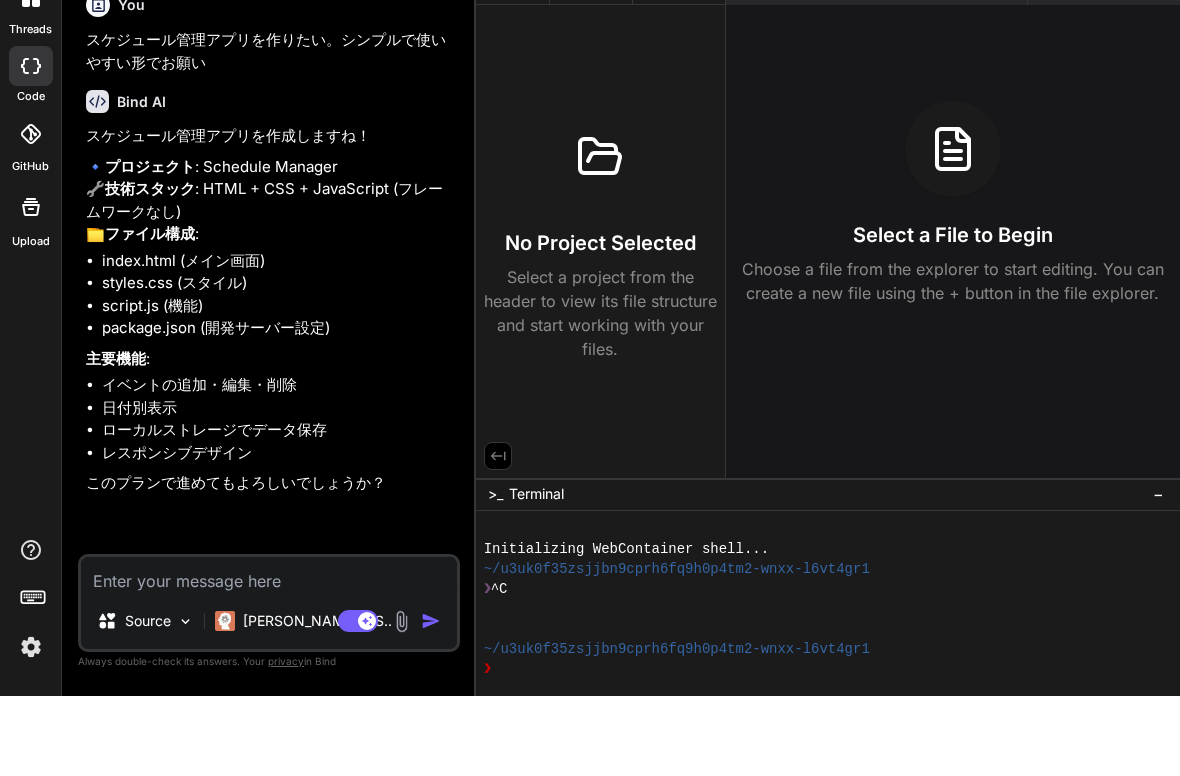 click at bounding box center [269, 655] 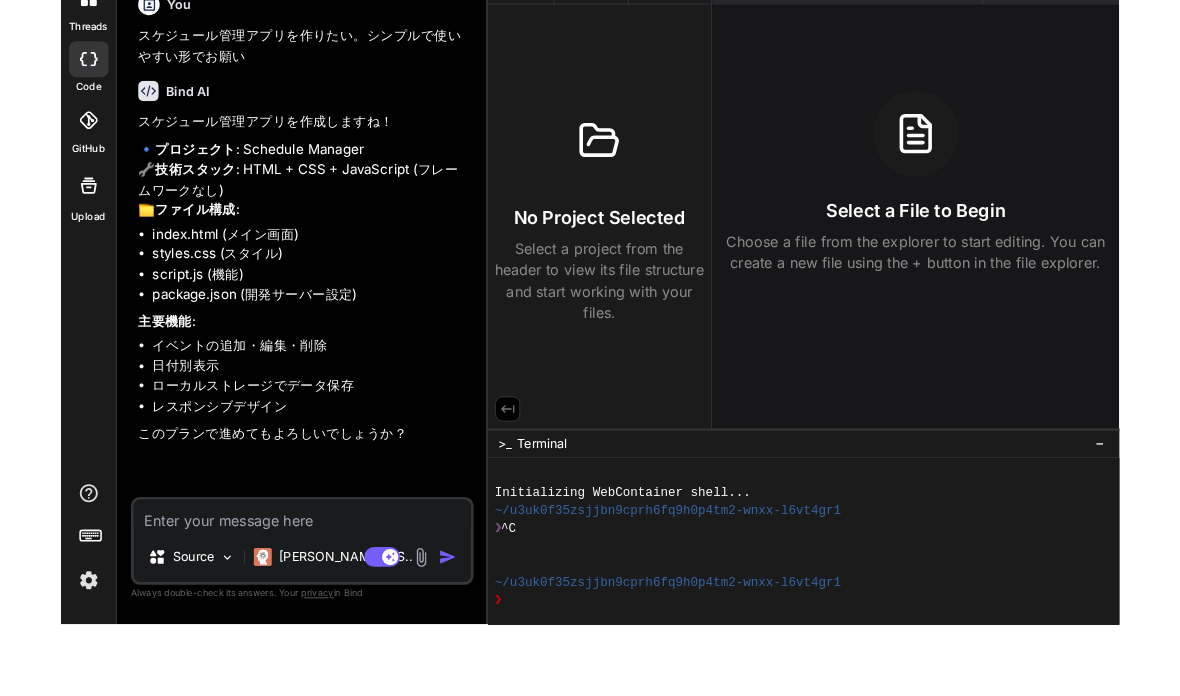 scroll, scrollTop: 80, scrollLeft: 0, axis: vertical 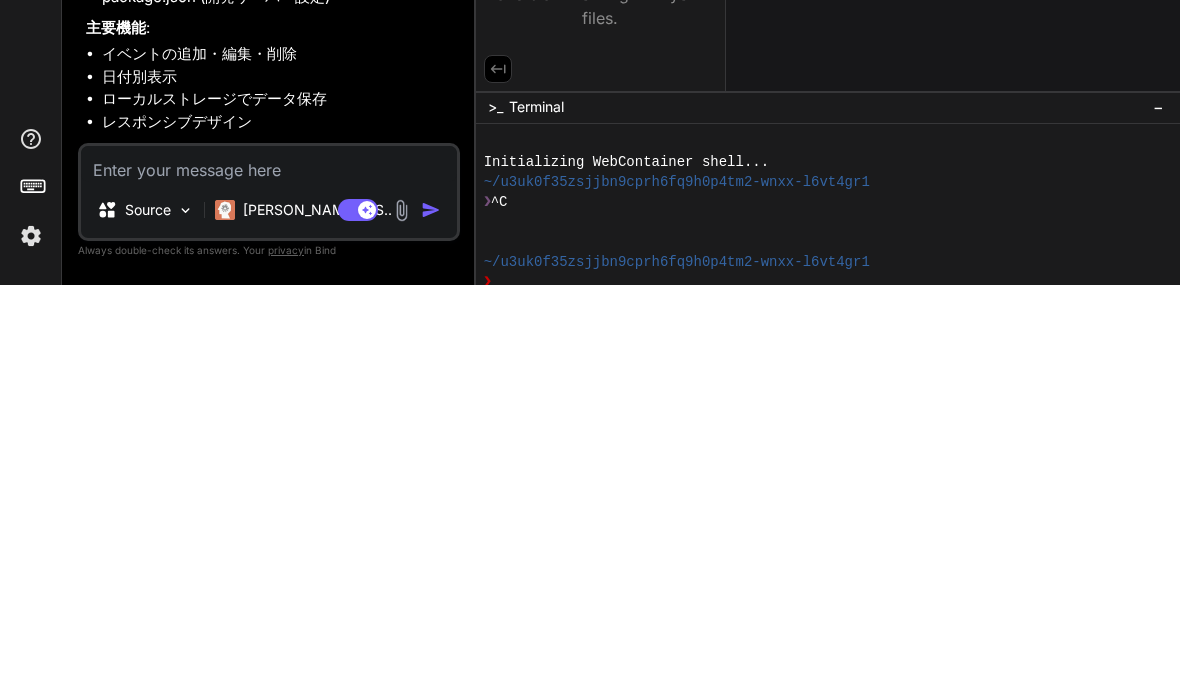 type on "オッ" 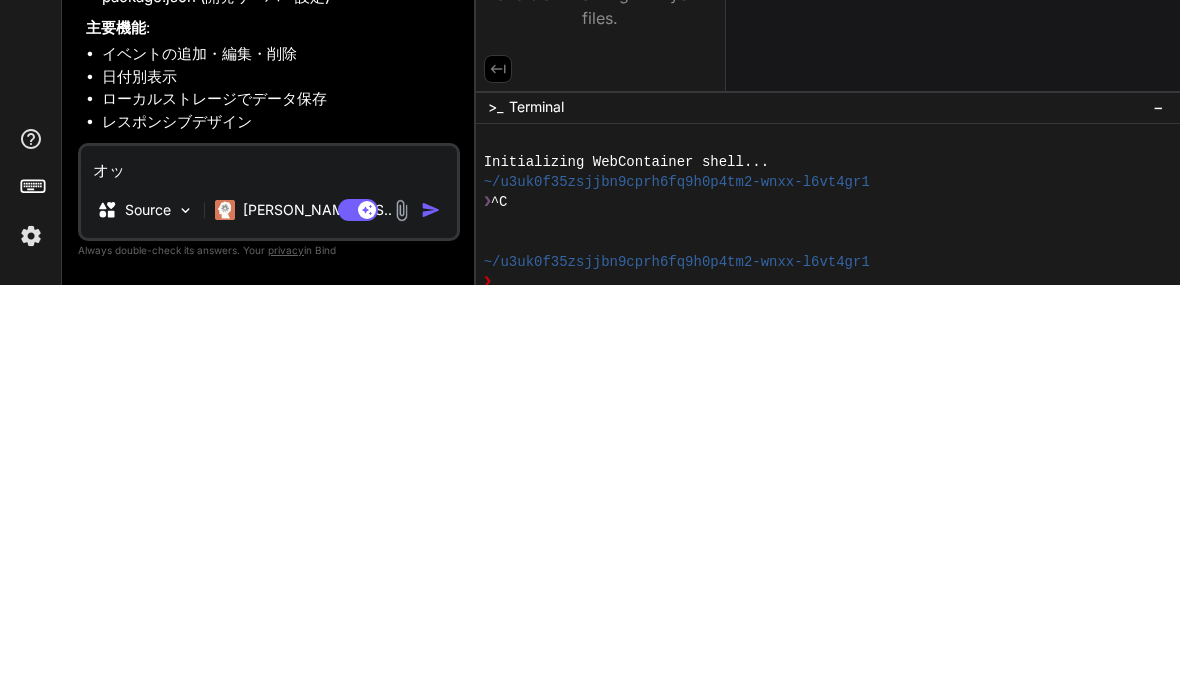 type on "オッケー" 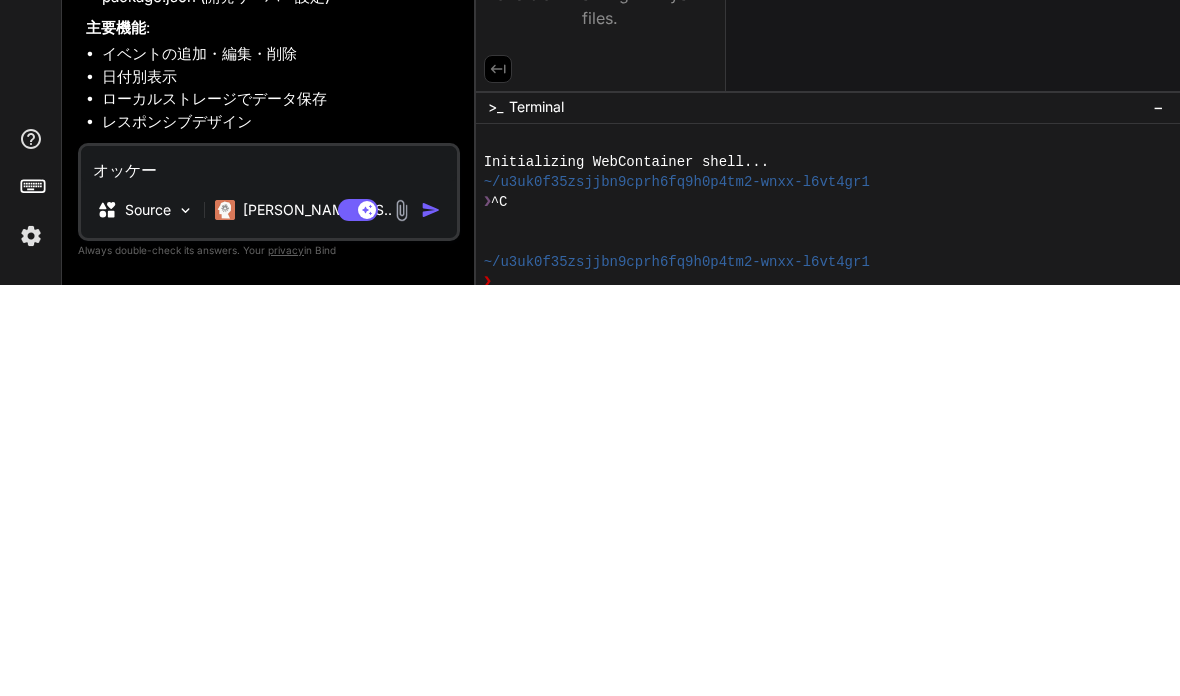 type on "オッケー" 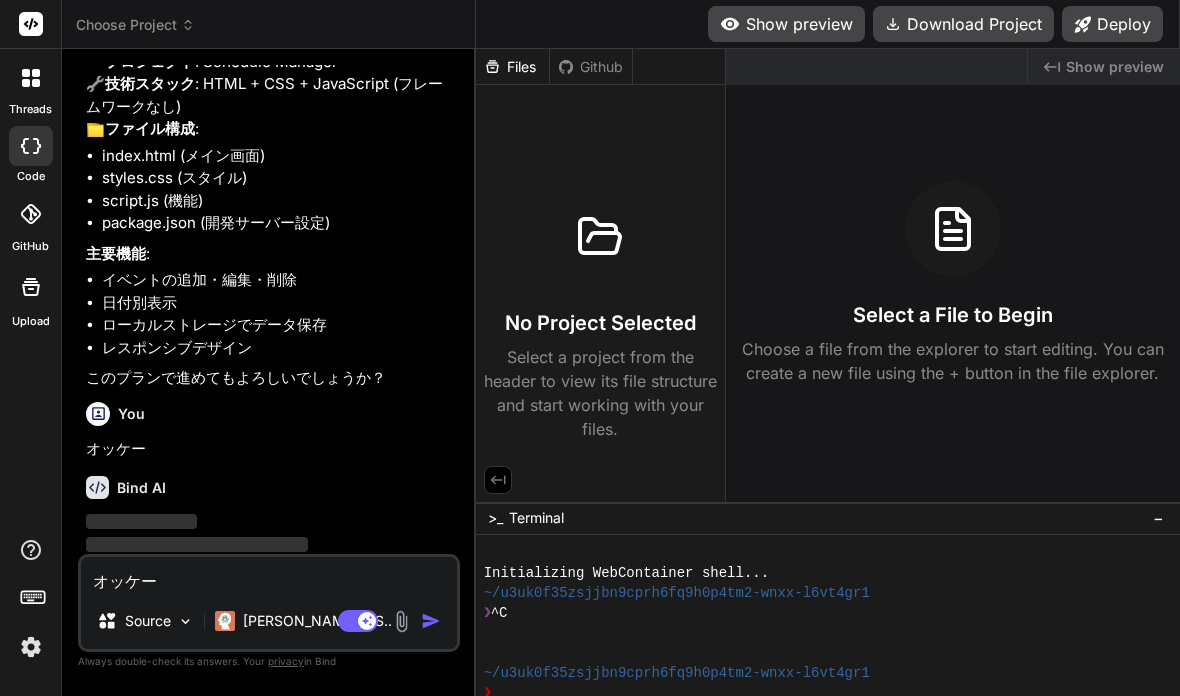 scroll, scrollTop: 167, scrollLeft: 0, axis: vertical 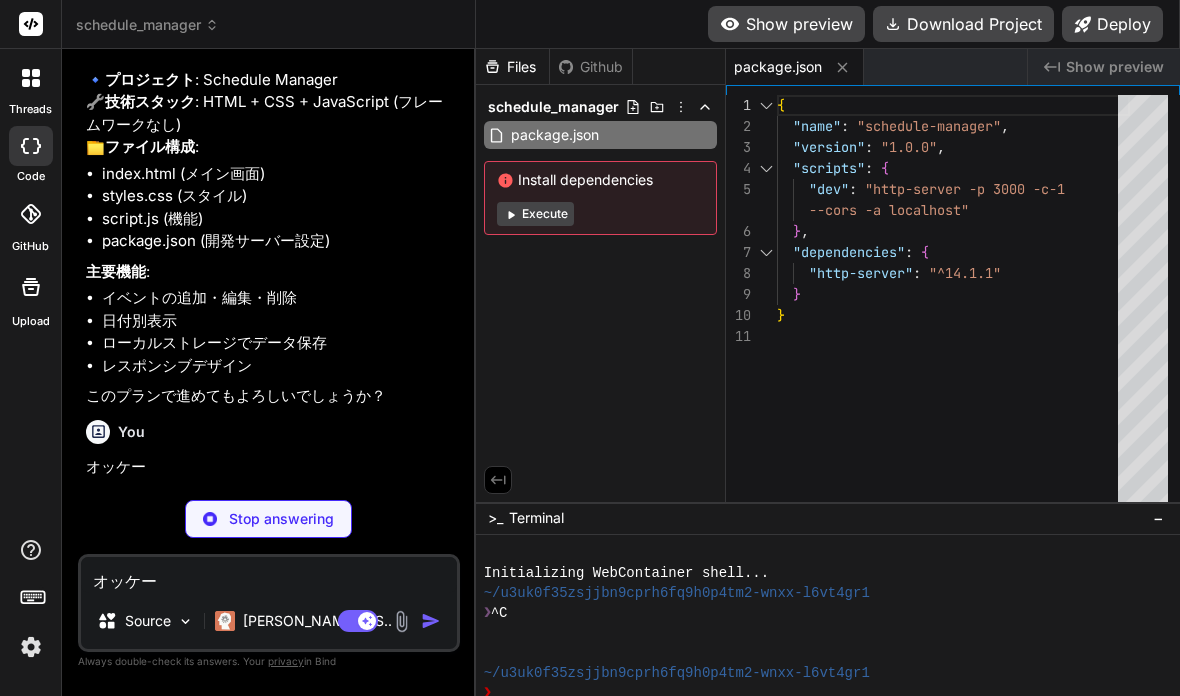type on "x" 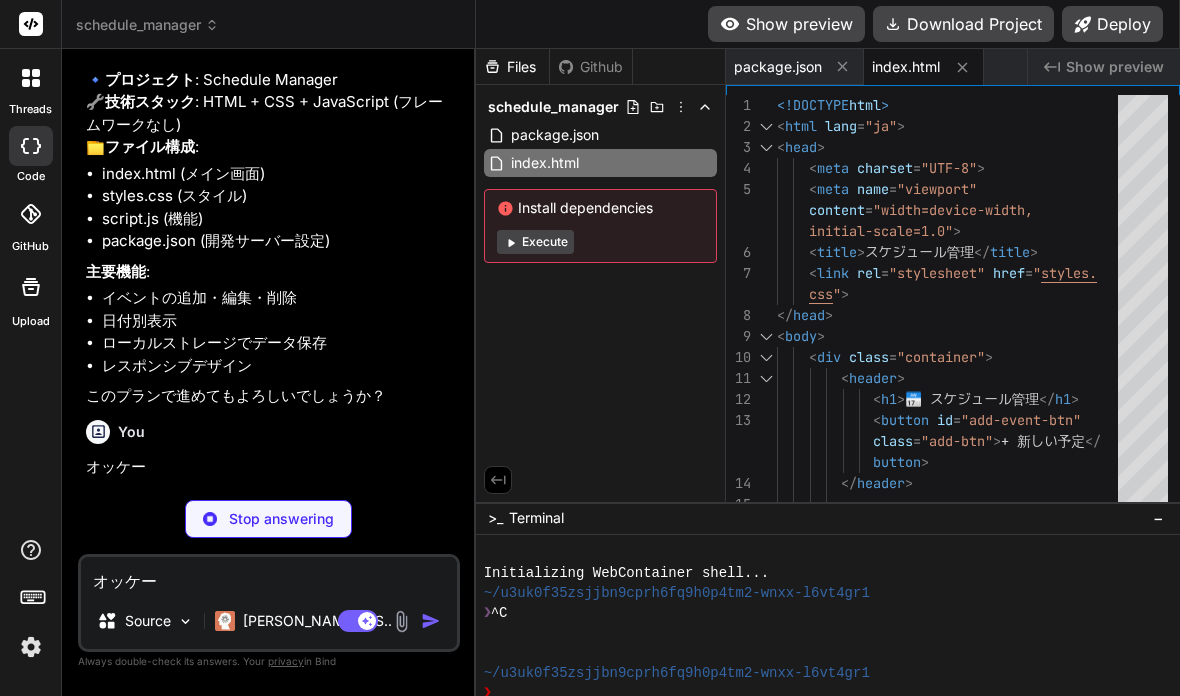 type on "x" 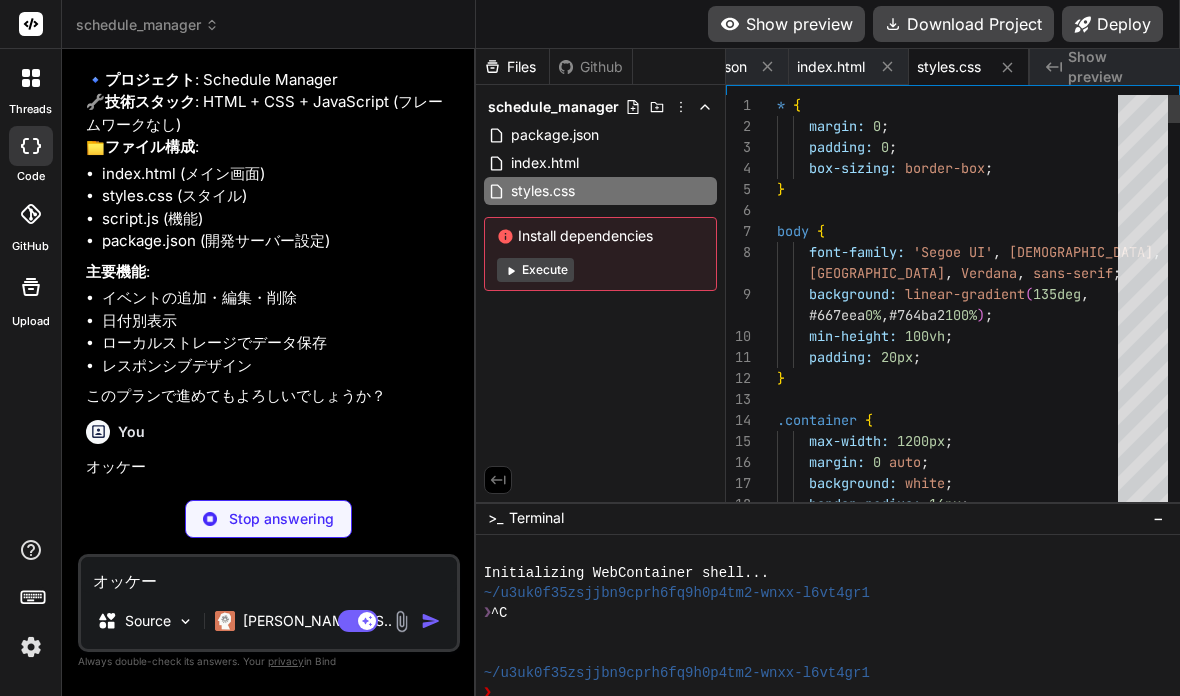 type on "x" 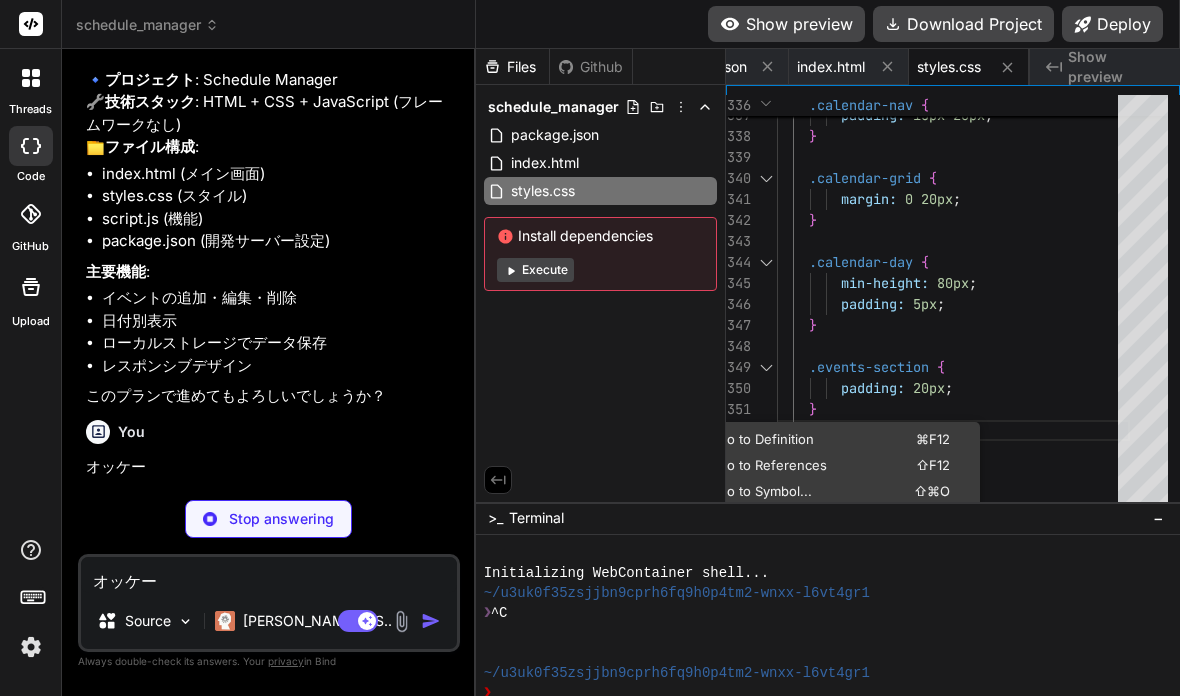 click on "Files Github schedule_manager package.json index.html styles.css  Install dependencies Execute" at bounding box center (601, 275) 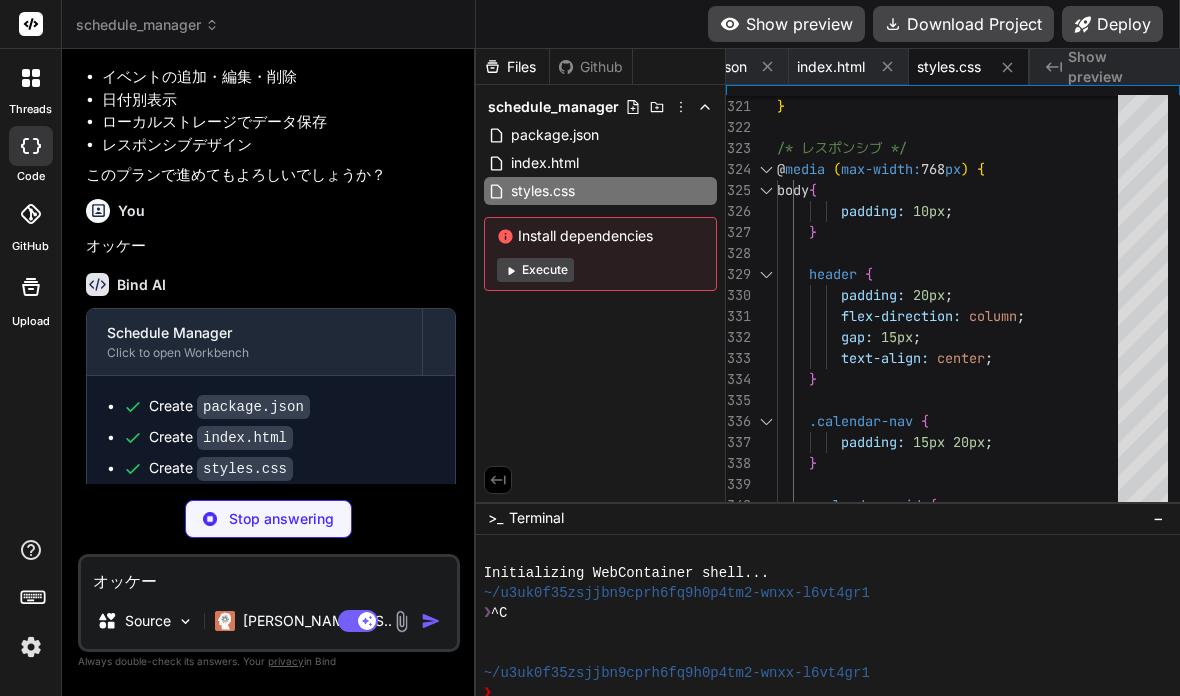 scroll, scrollTop: 386, scrollLeft: 0, axis: vertical 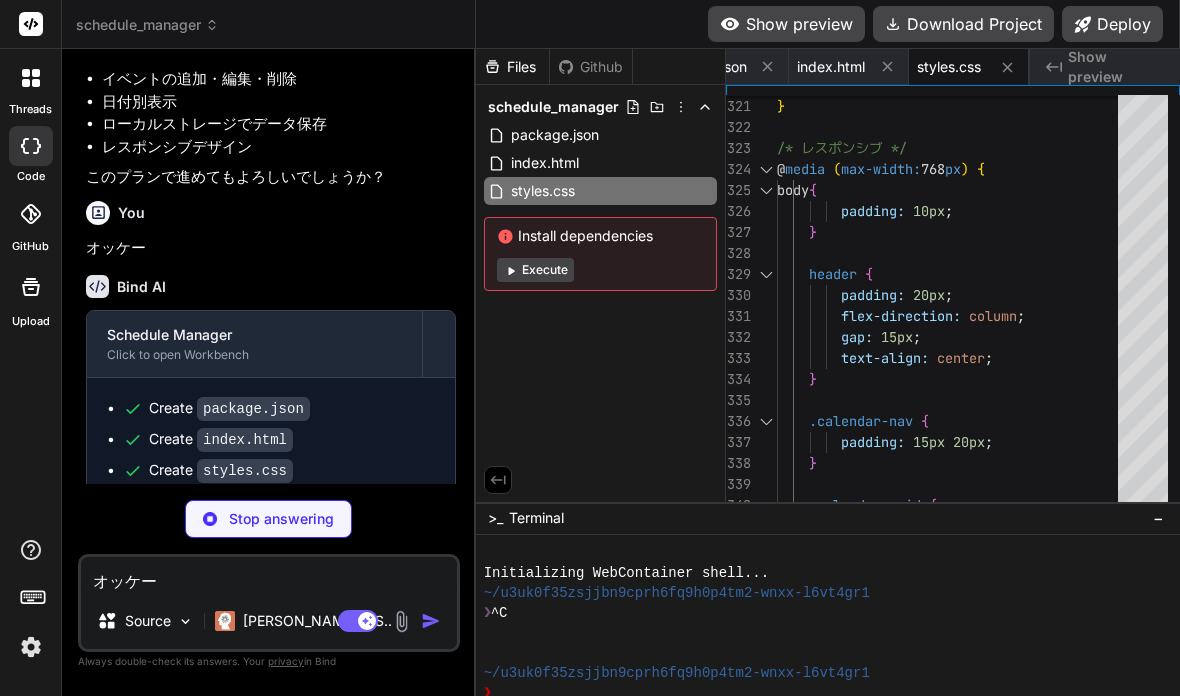 type on "x" 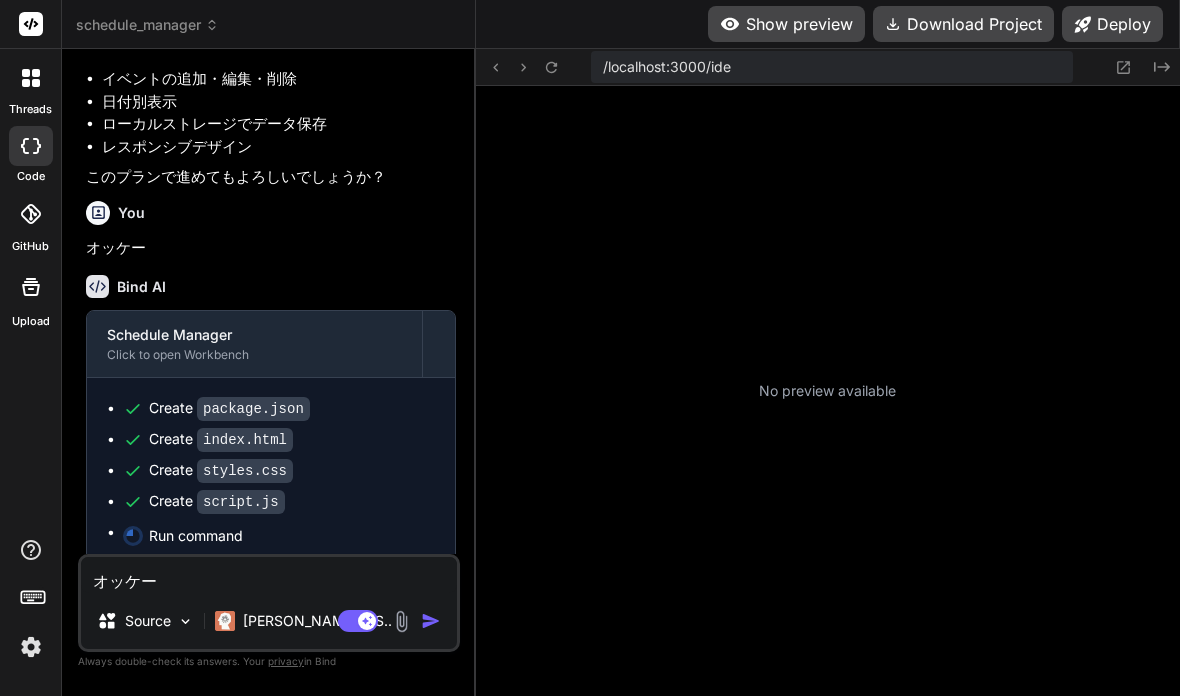 scroll, scrollTop: 460, scrollLeft: 0, axis: vertical 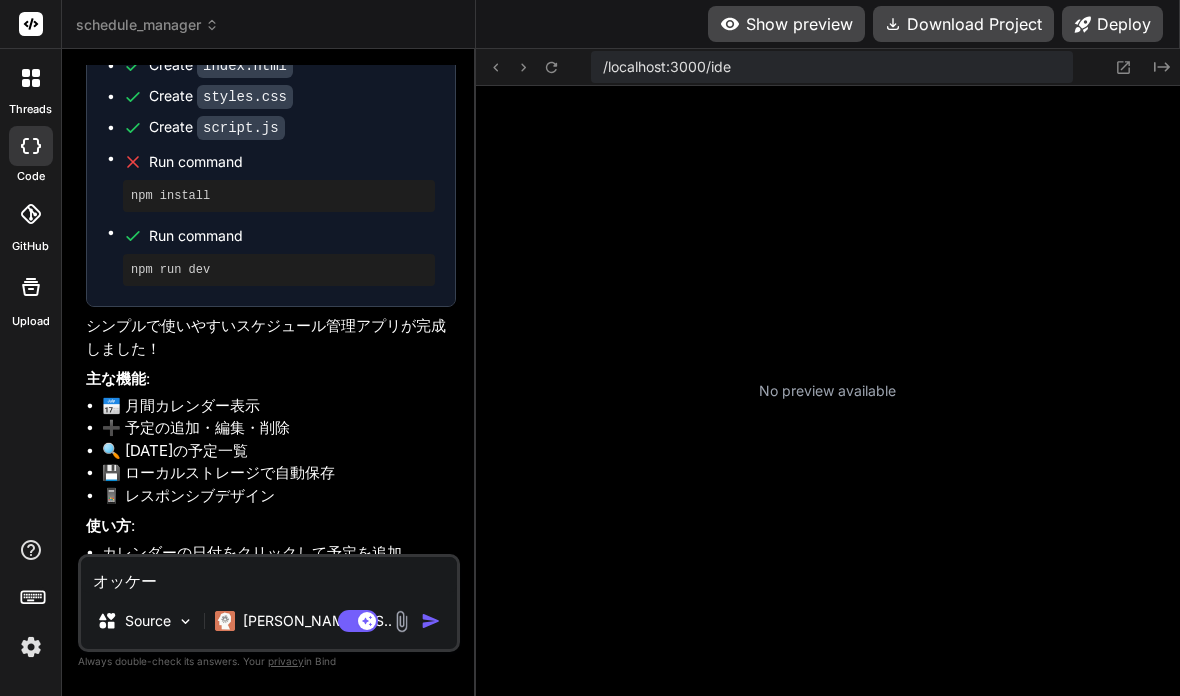 click on "Show preview" at bounding box center (786, 24) 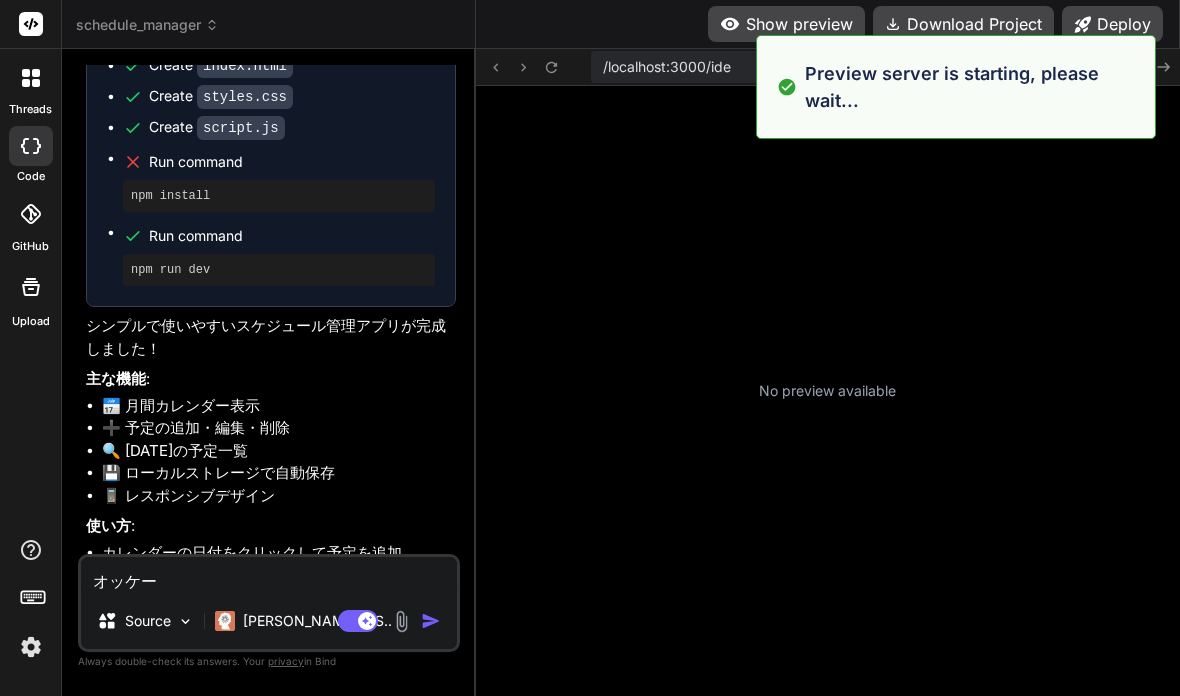 scroll, scrollTop: 700, scrollLeft: 0, axis: vertical 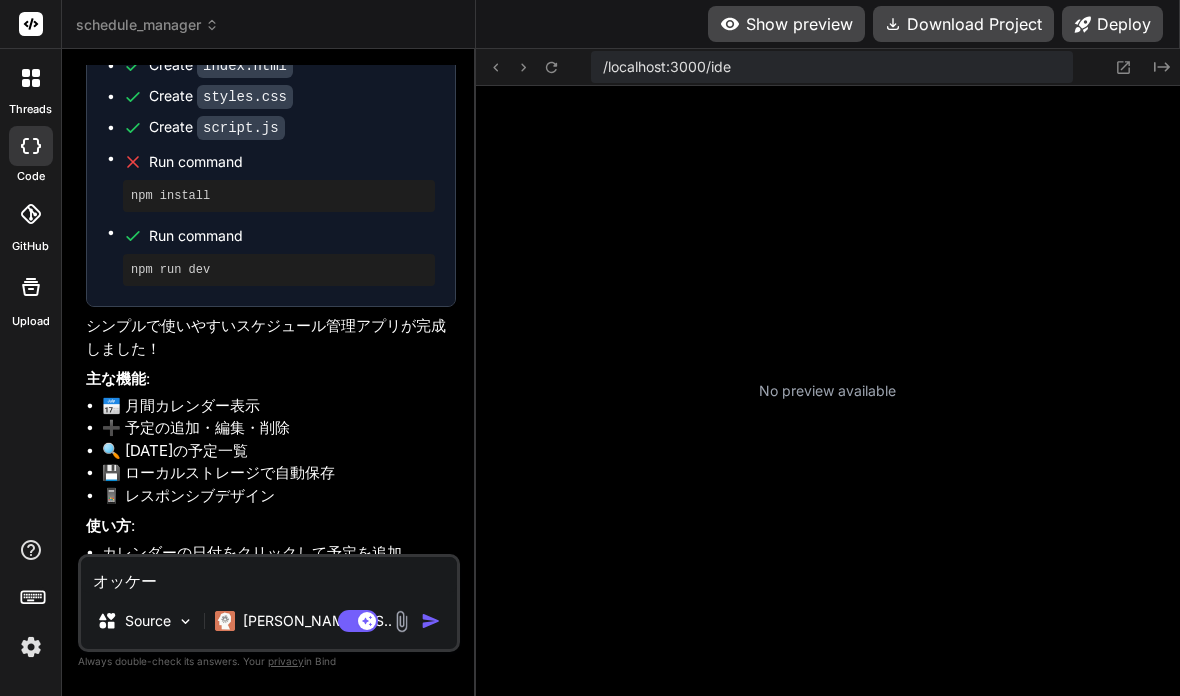 click on "Show preview" at bounding box center [786, 24] 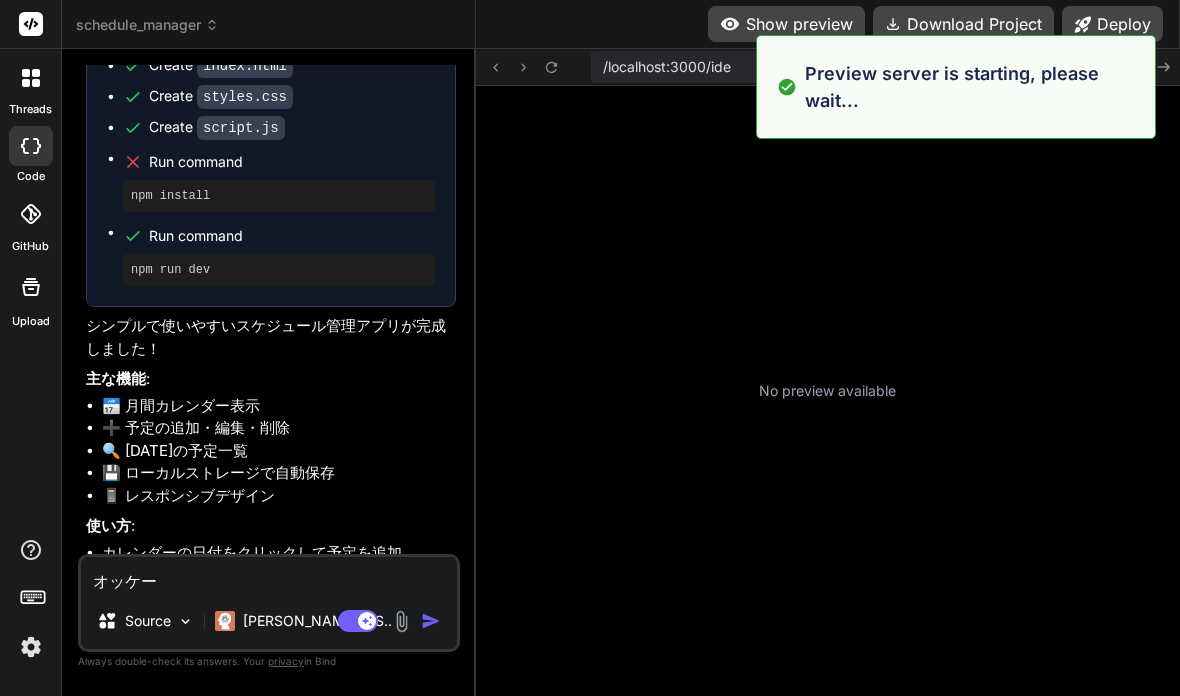 scroll, scrollTop: 940, scrollLeft: 0, axis: vertical 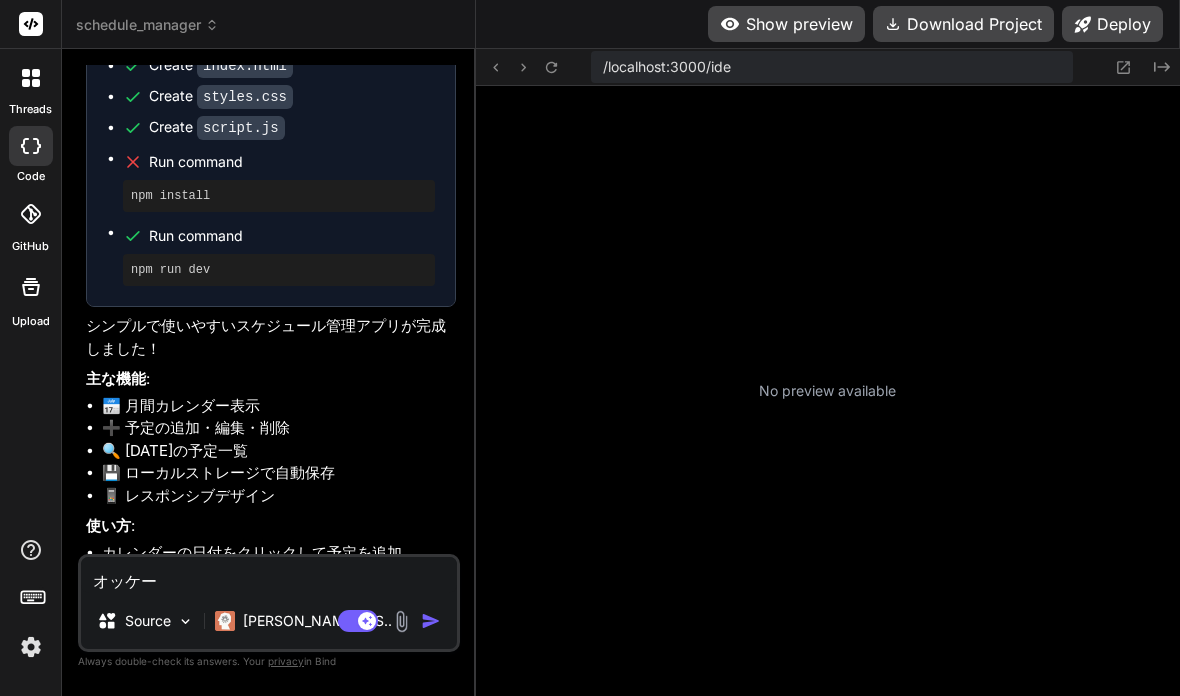 click on "Run command" at bounding box center [292, 162] 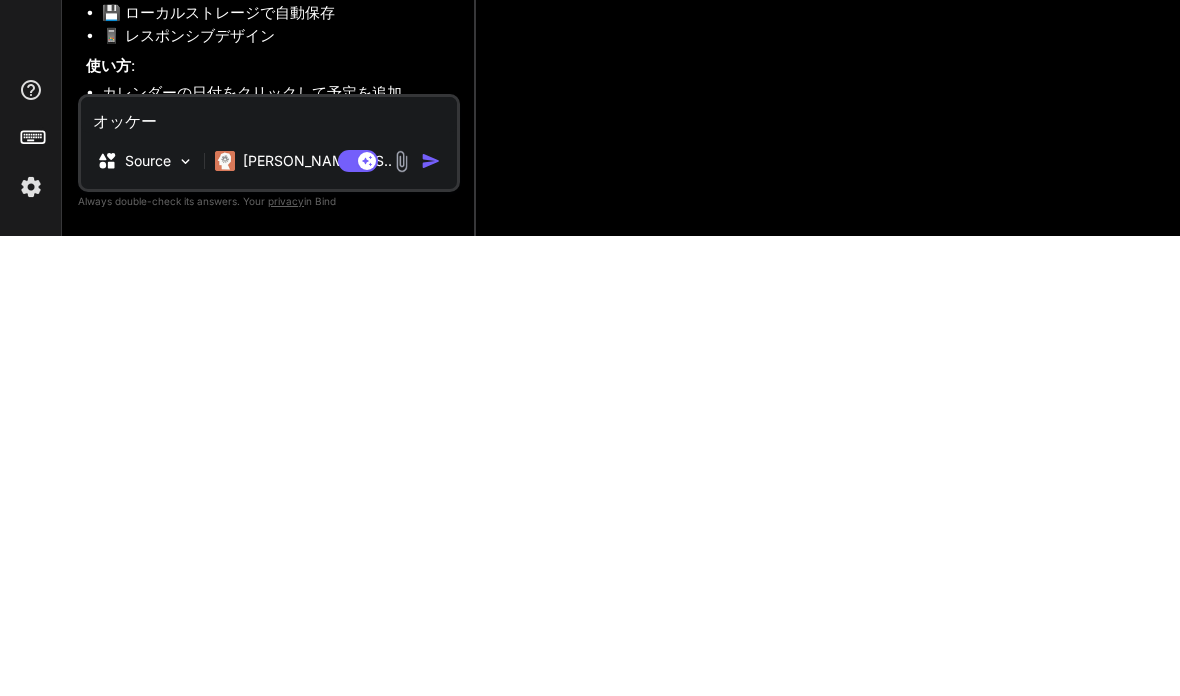 type on "散" 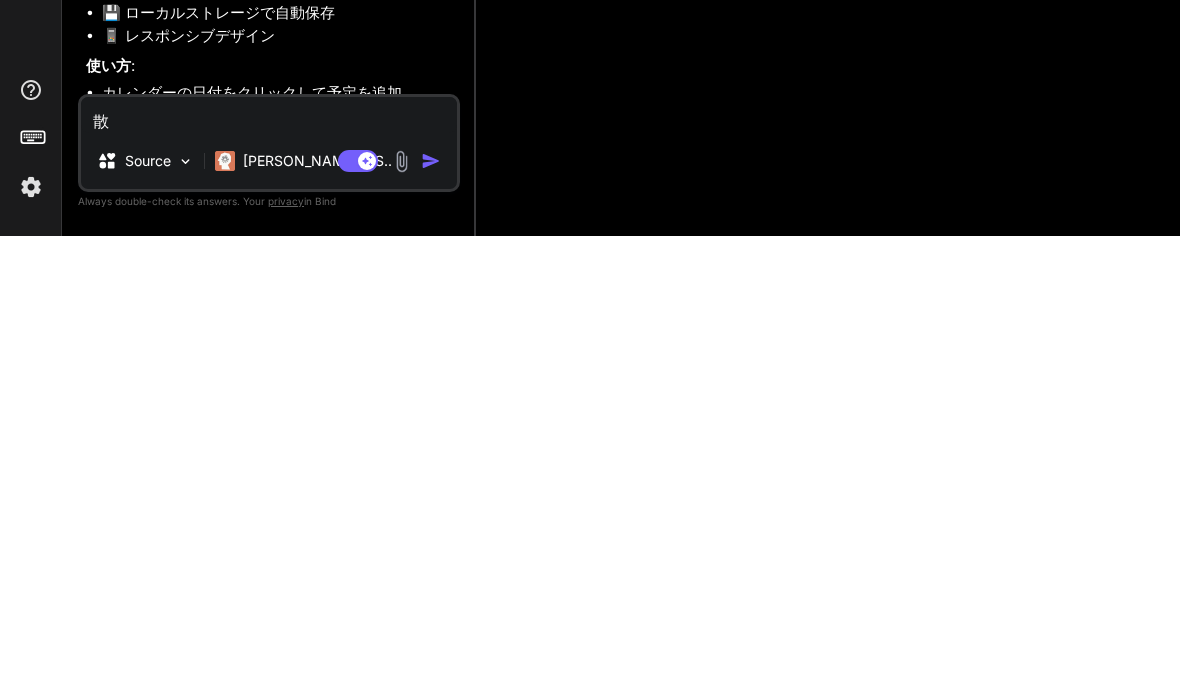 type on "散々" 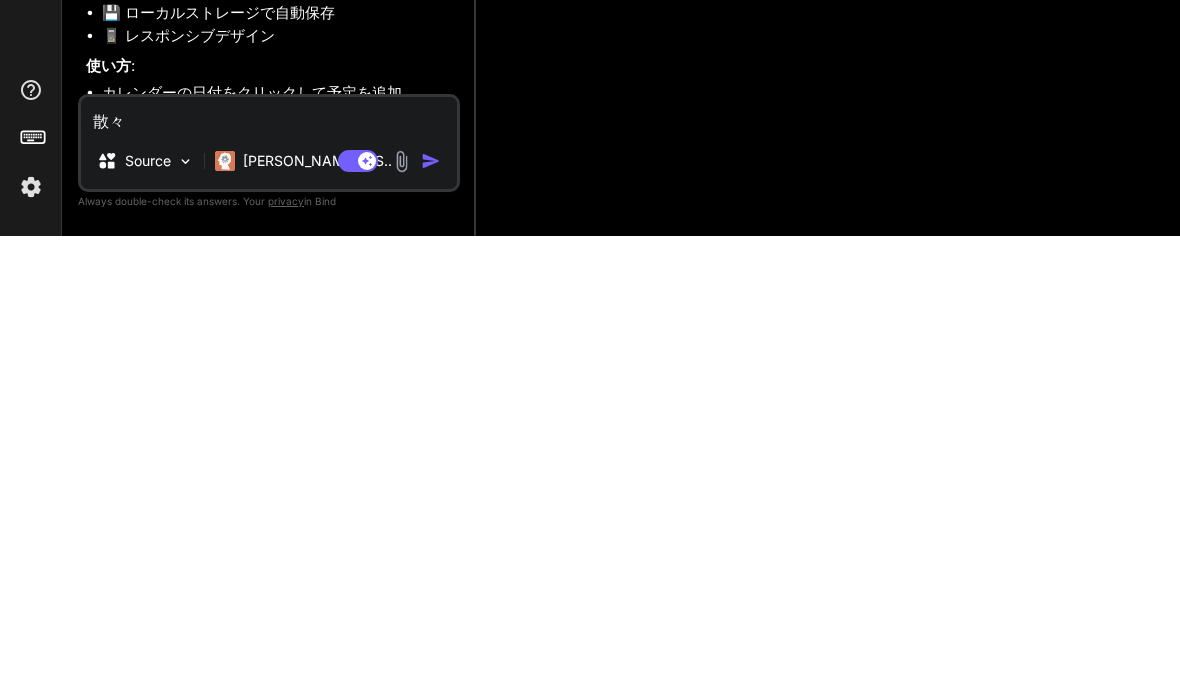 type on "散々見" 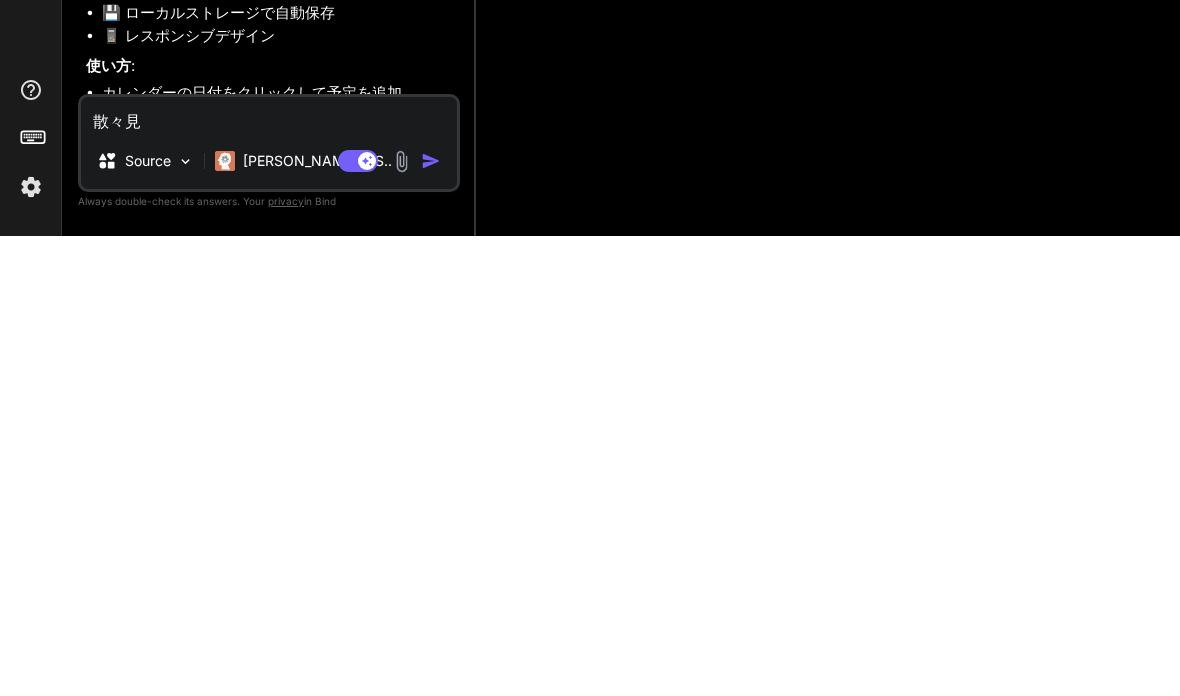 type on "散々見れ" 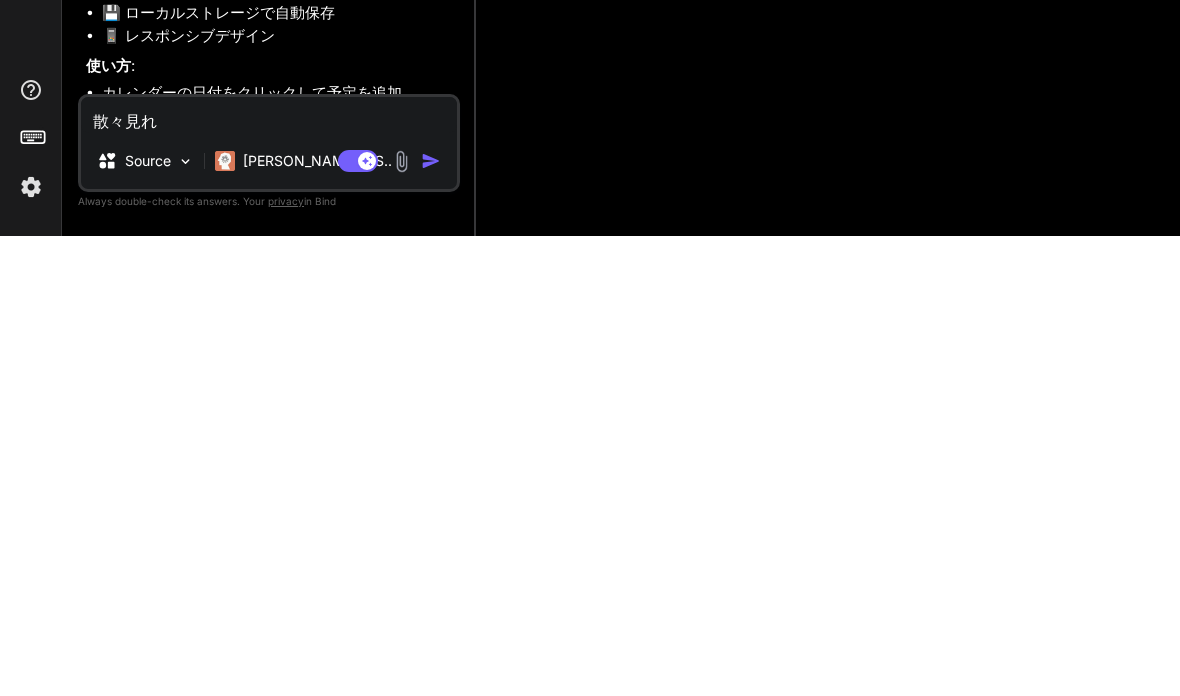 type on "散々見れない" 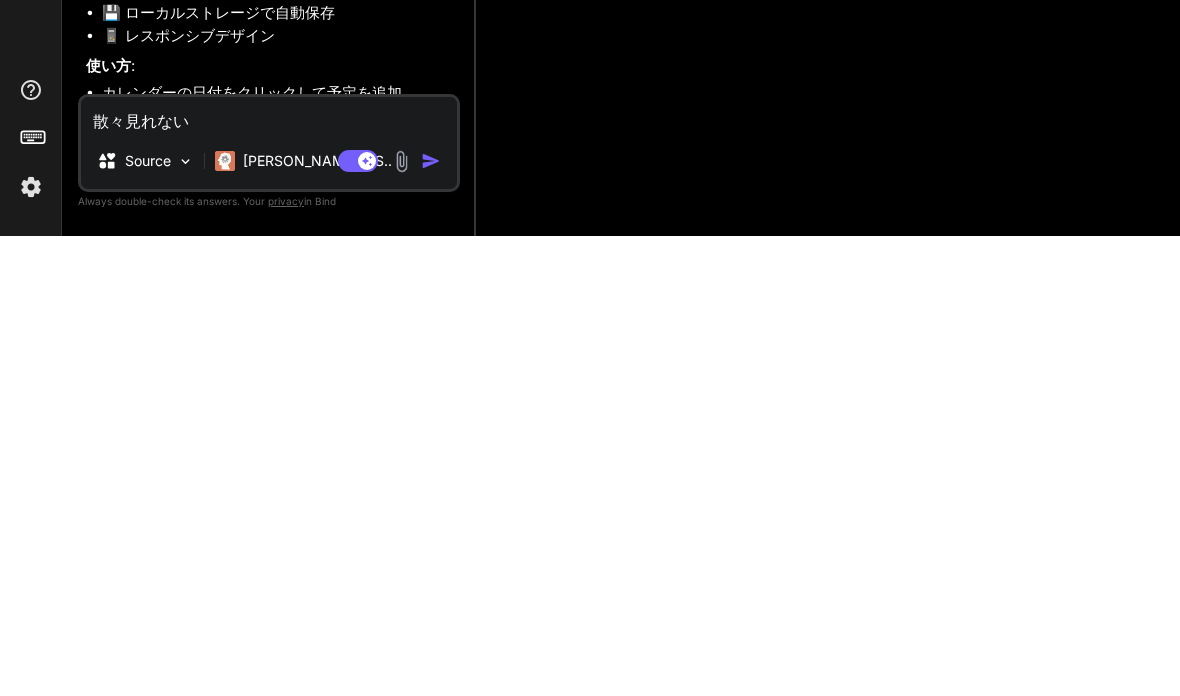 type on "散々見れな" 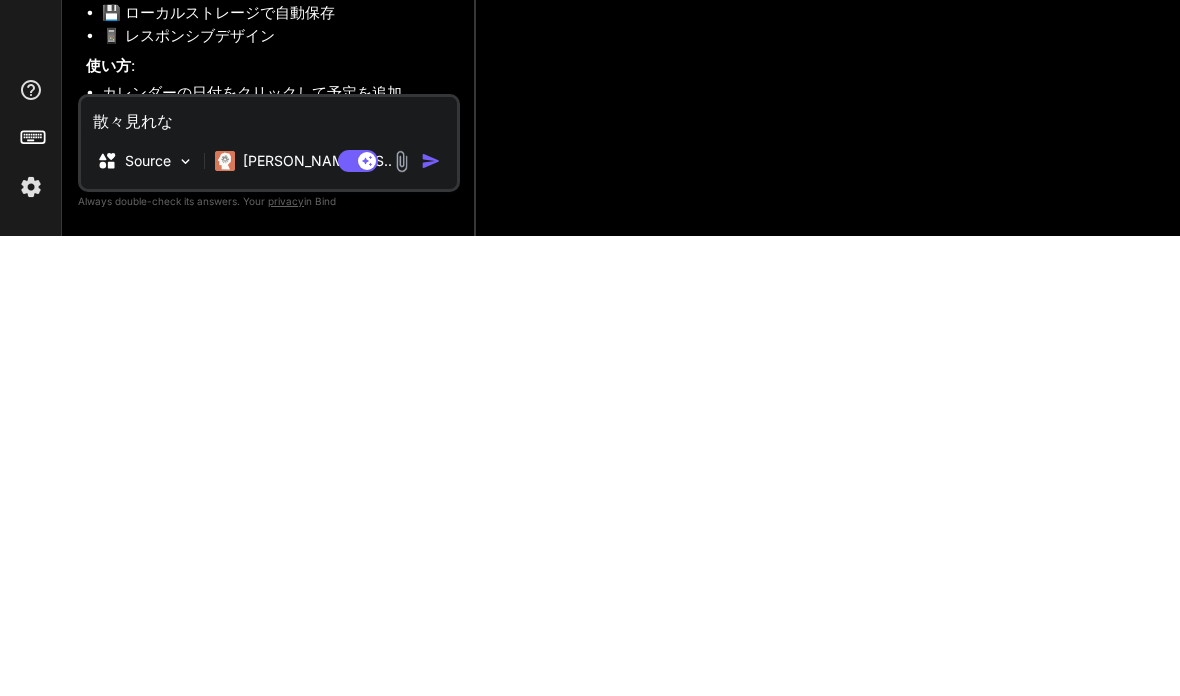 type on "散々見れ" 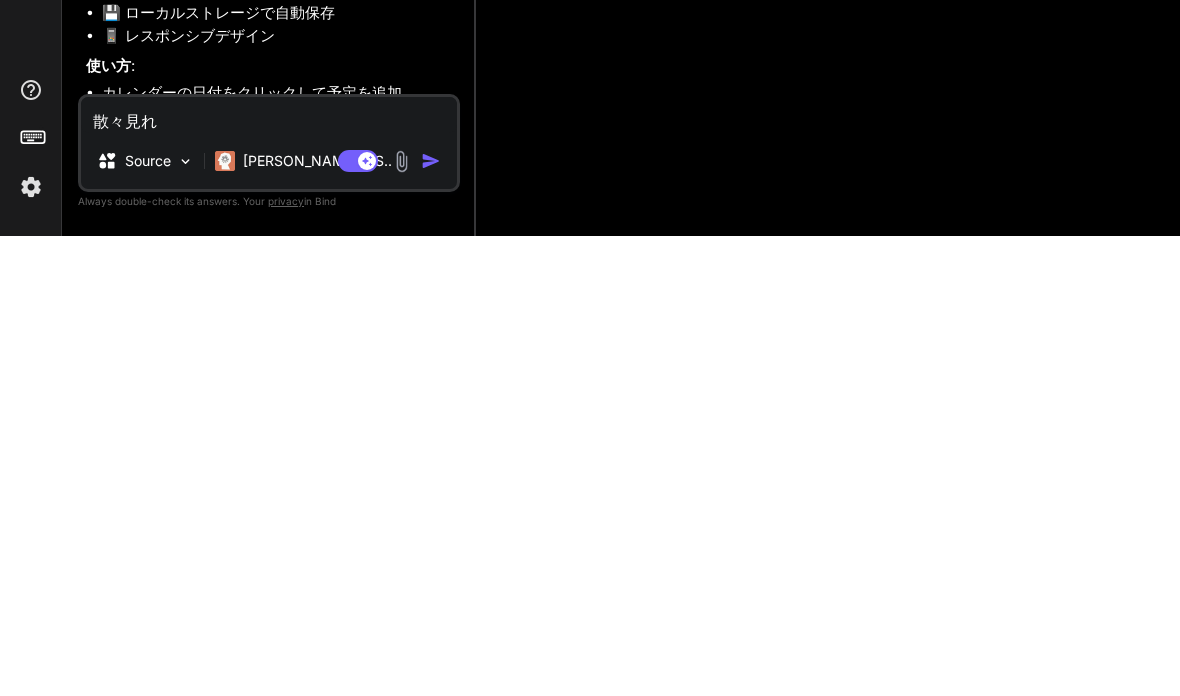 type on "x" 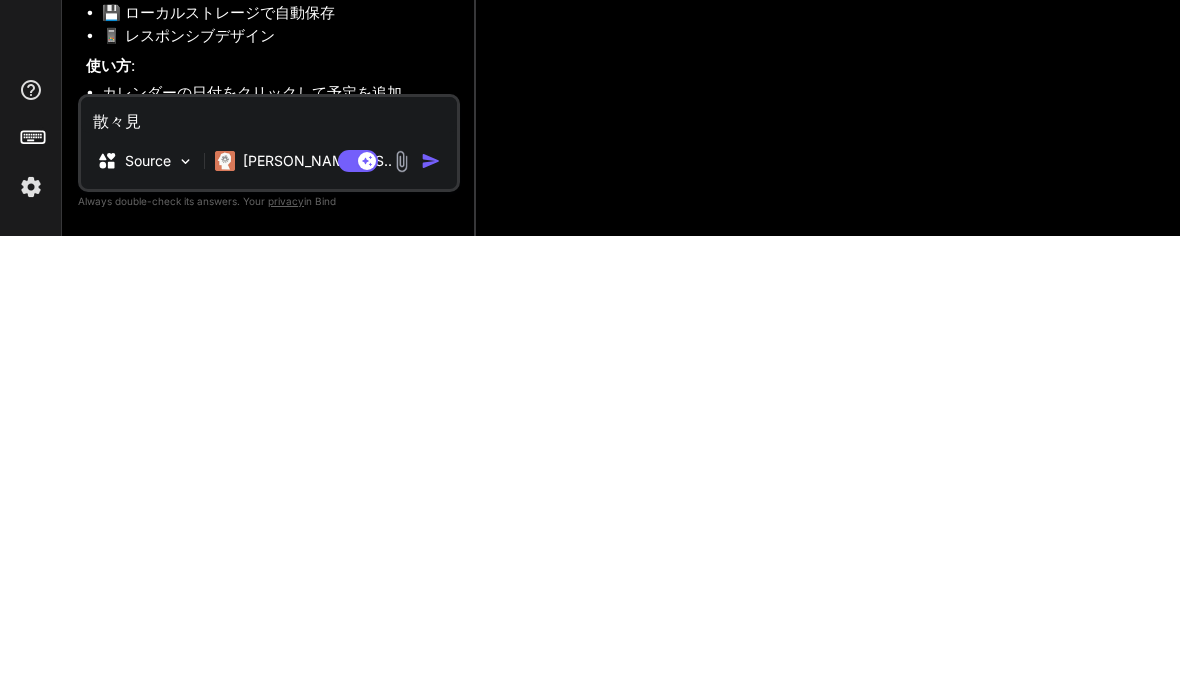 type on "散々" 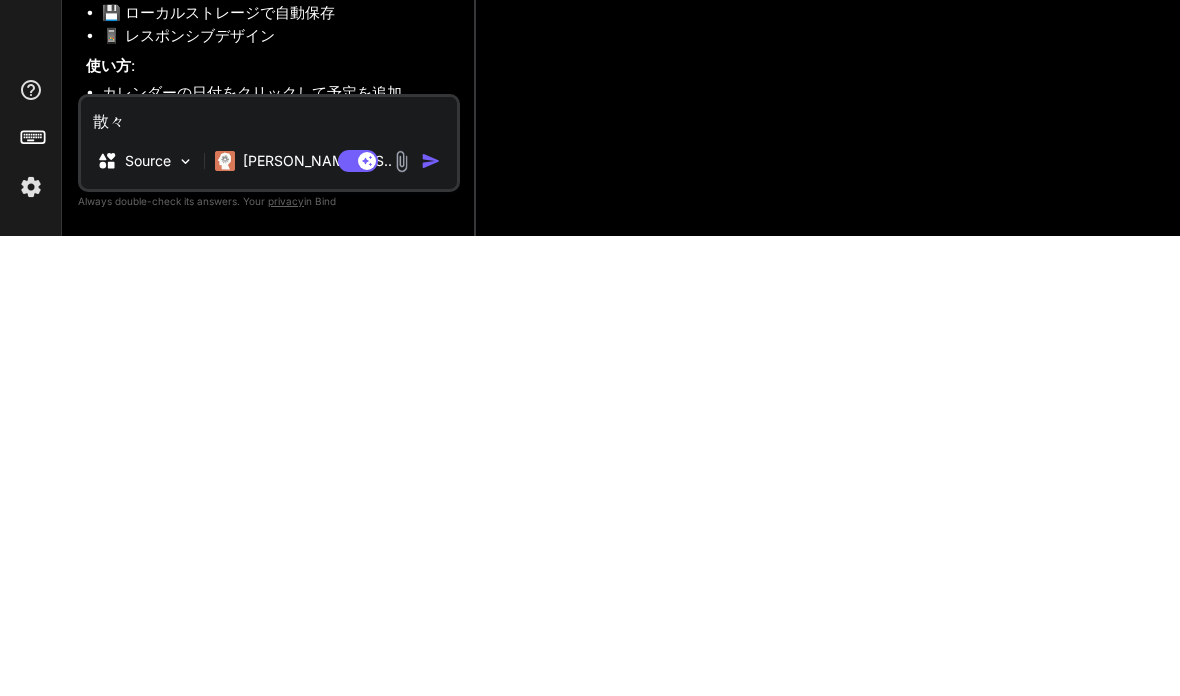 type on "散" 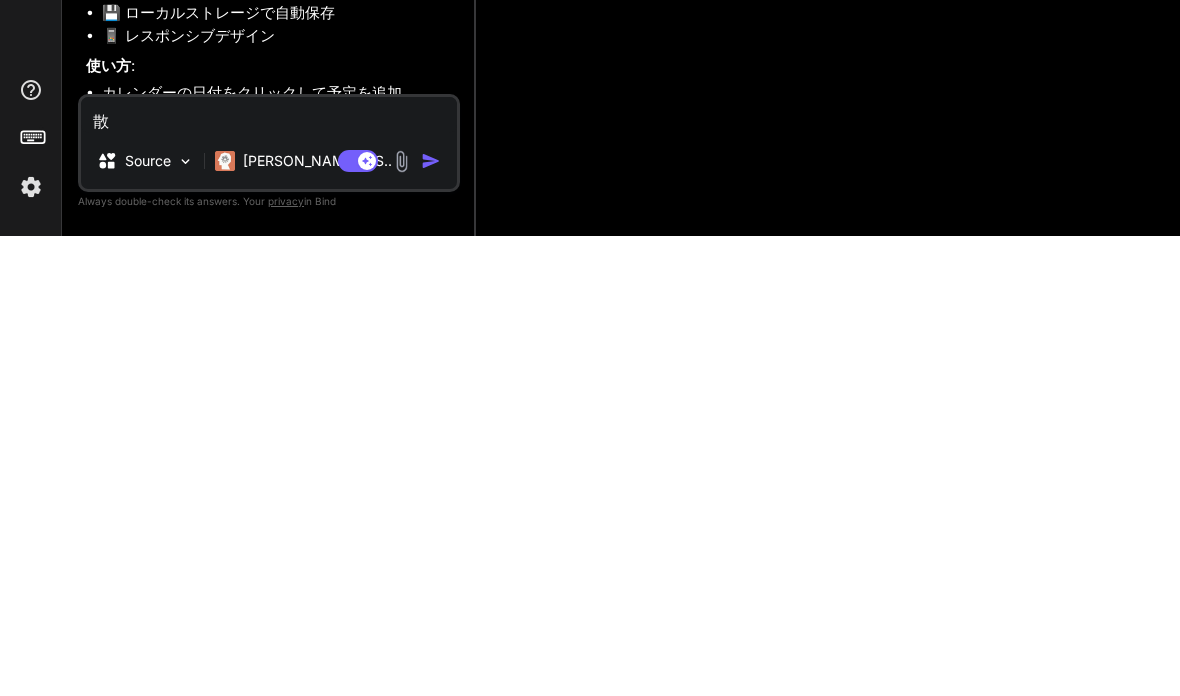 type 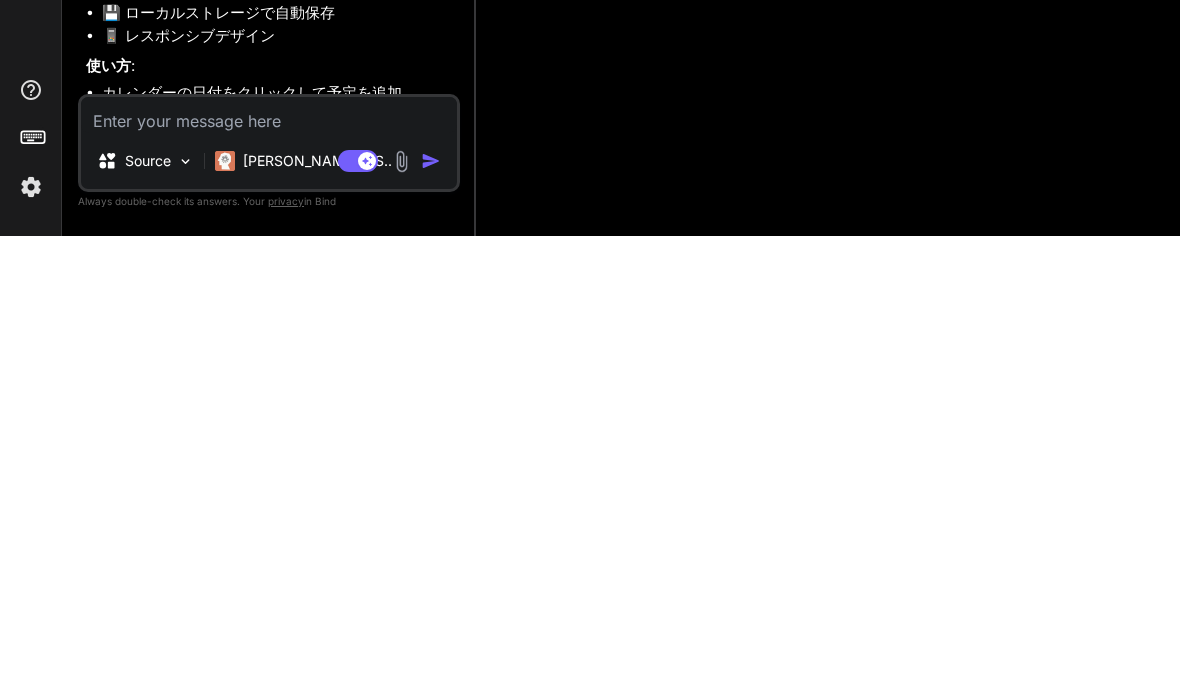 type on "ア" 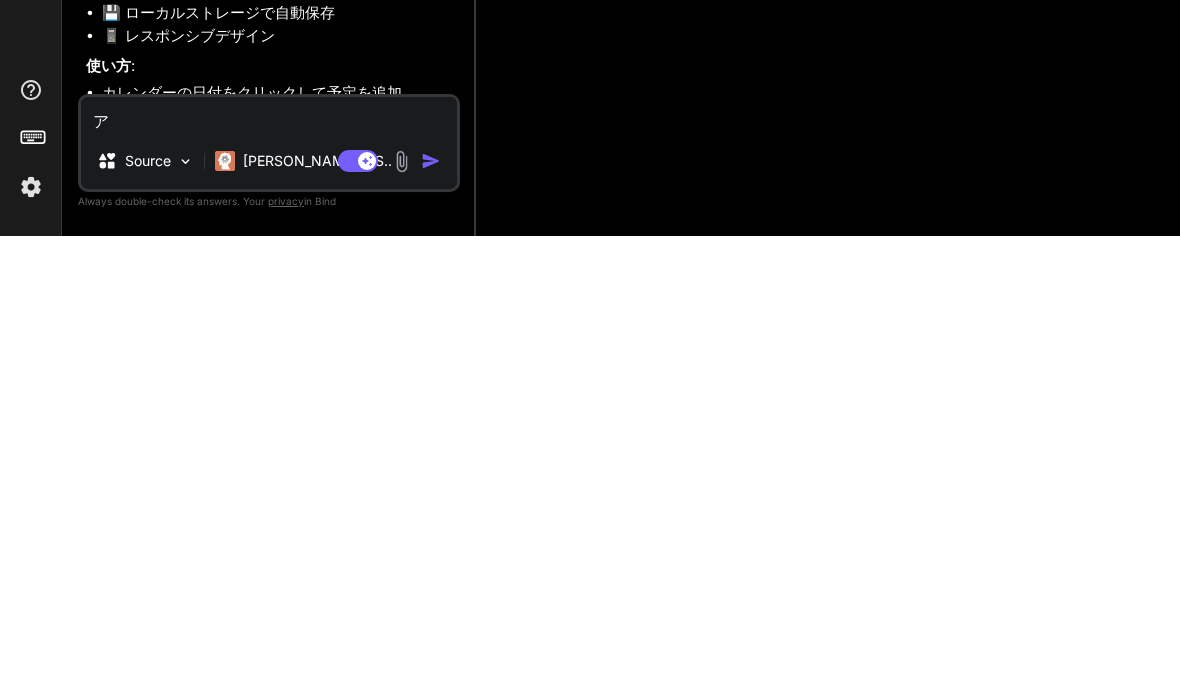 type on "アプ" 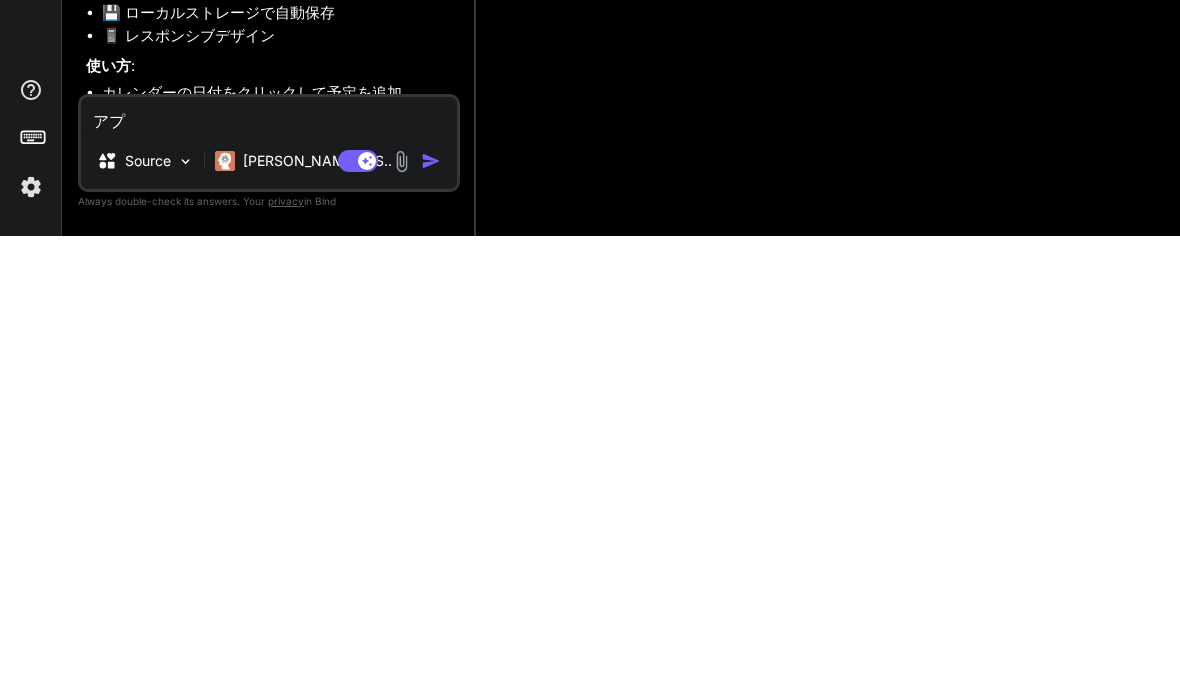 type on "アプリが" 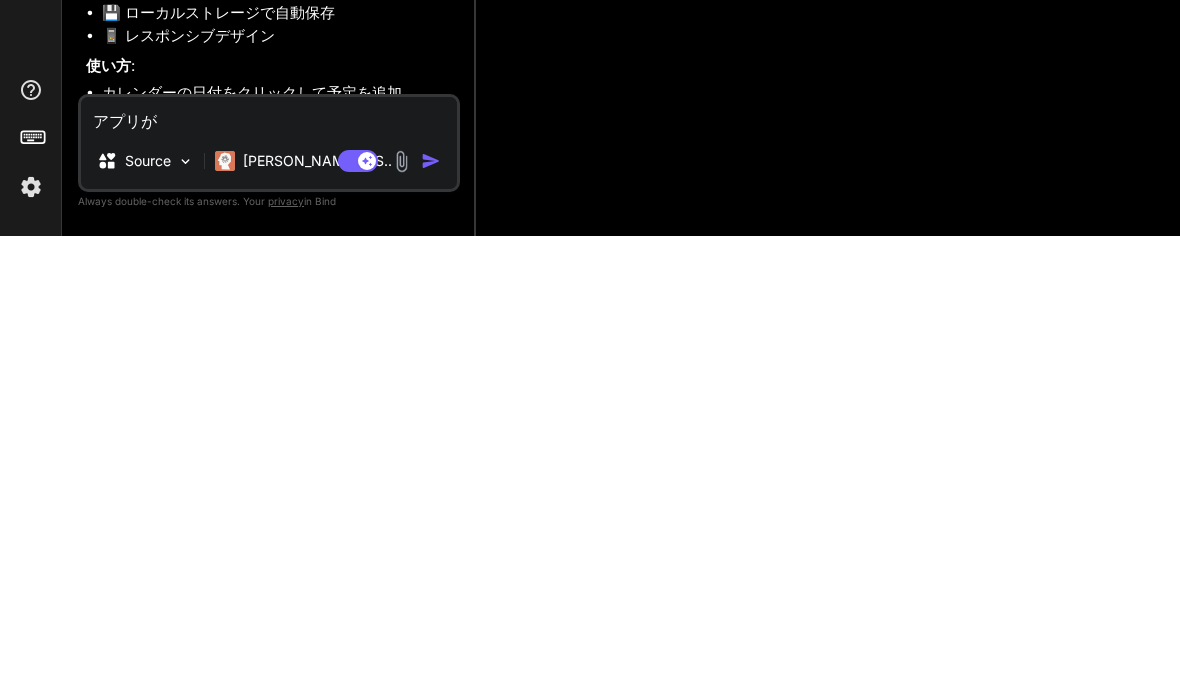 type on "アプリが見" 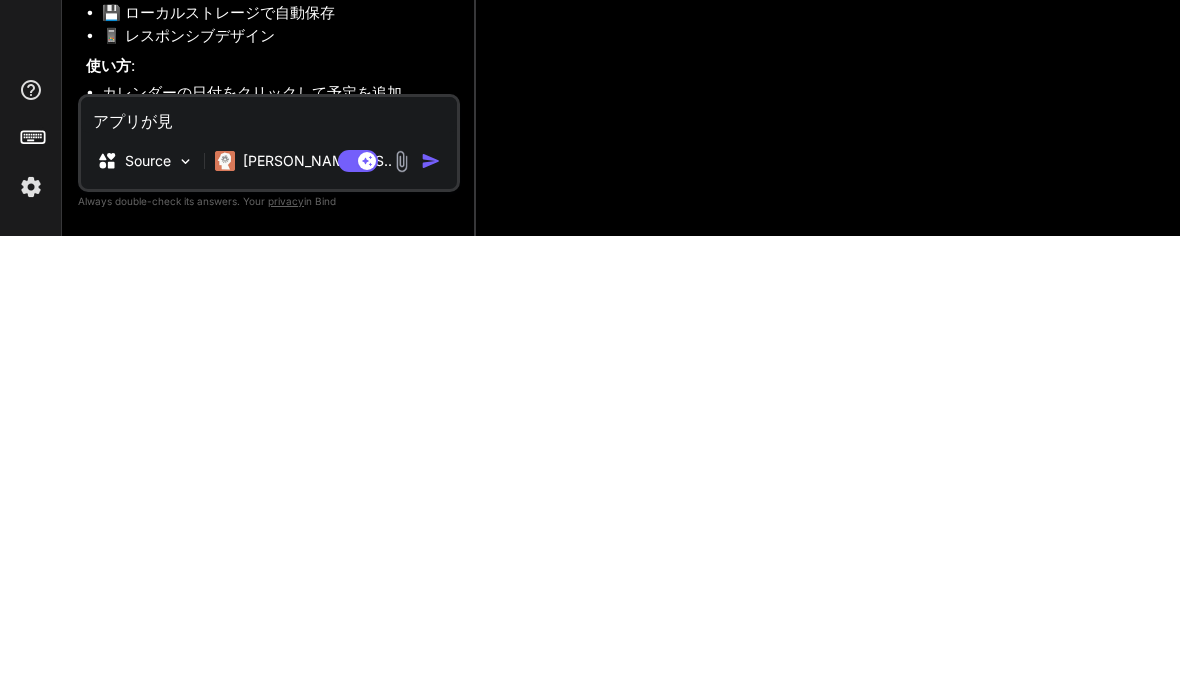 type on "アプリが見れないで" 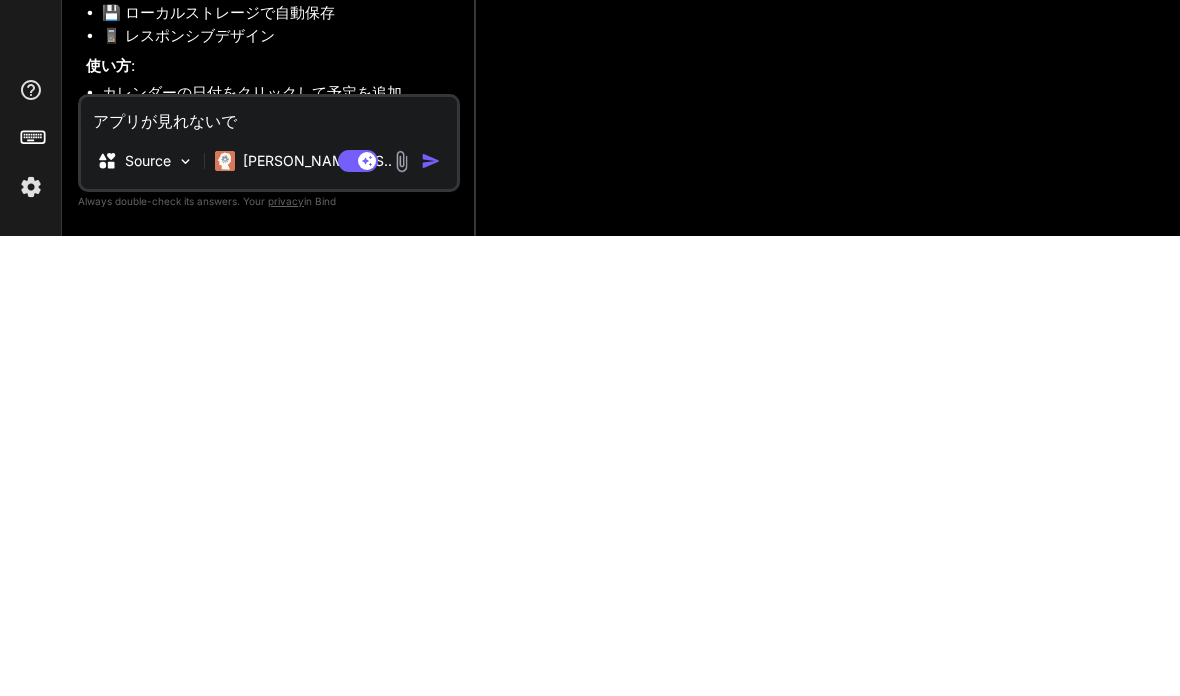 type on "アプリが見れないです。で" 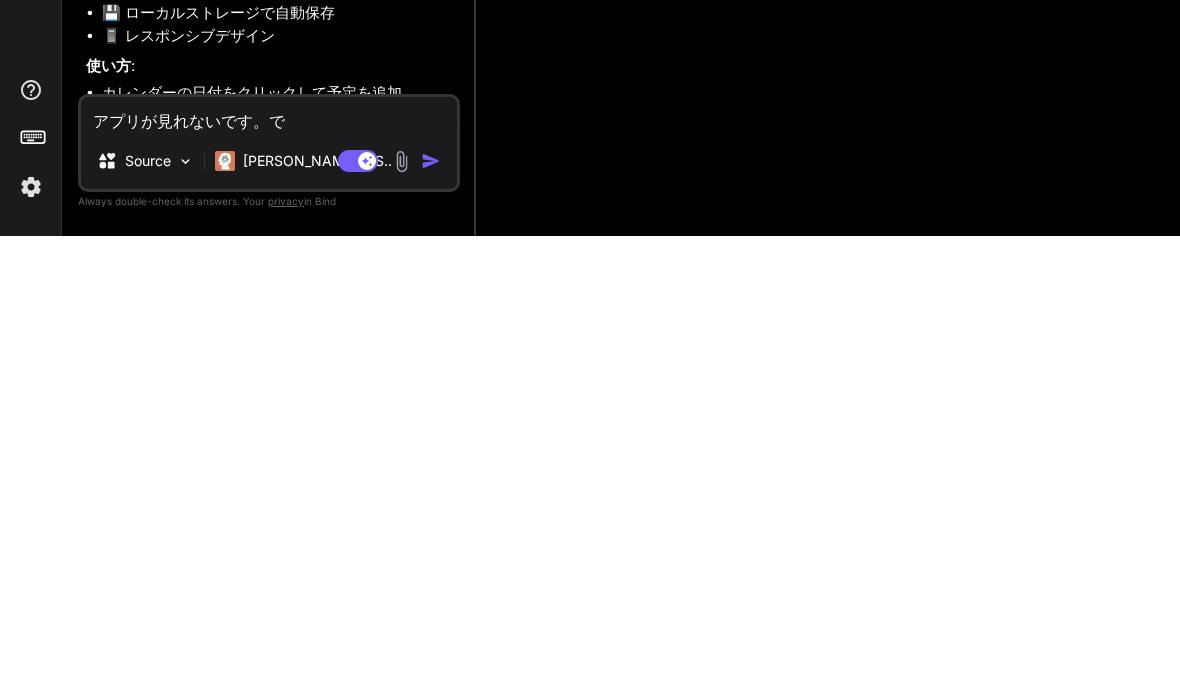 type on "アプリが見れないです" 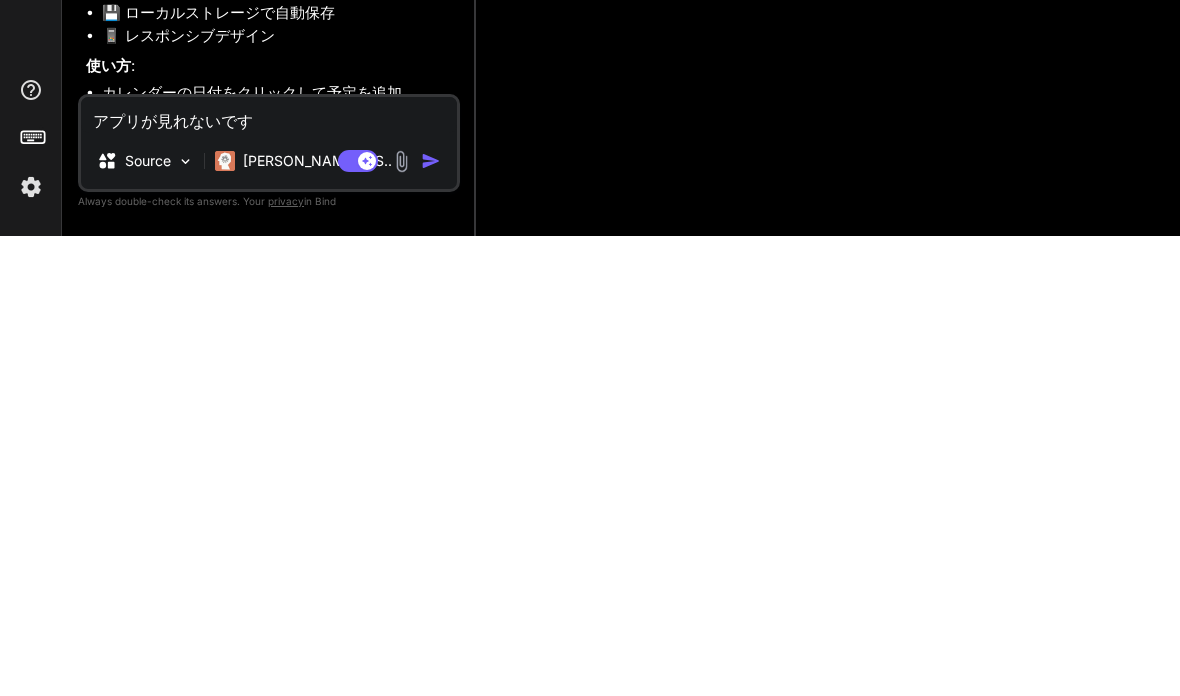 type on "アプリが見れないです" 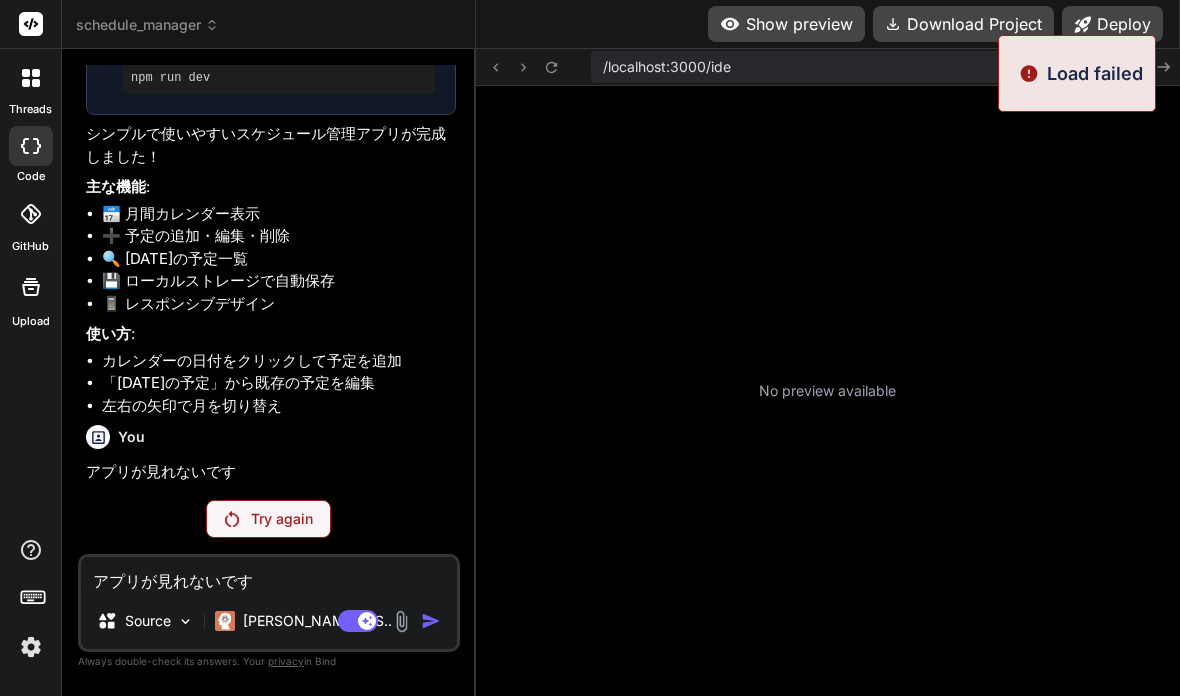 scroll, scrollTop: 805, scrollLeft: 0, axis: vertical 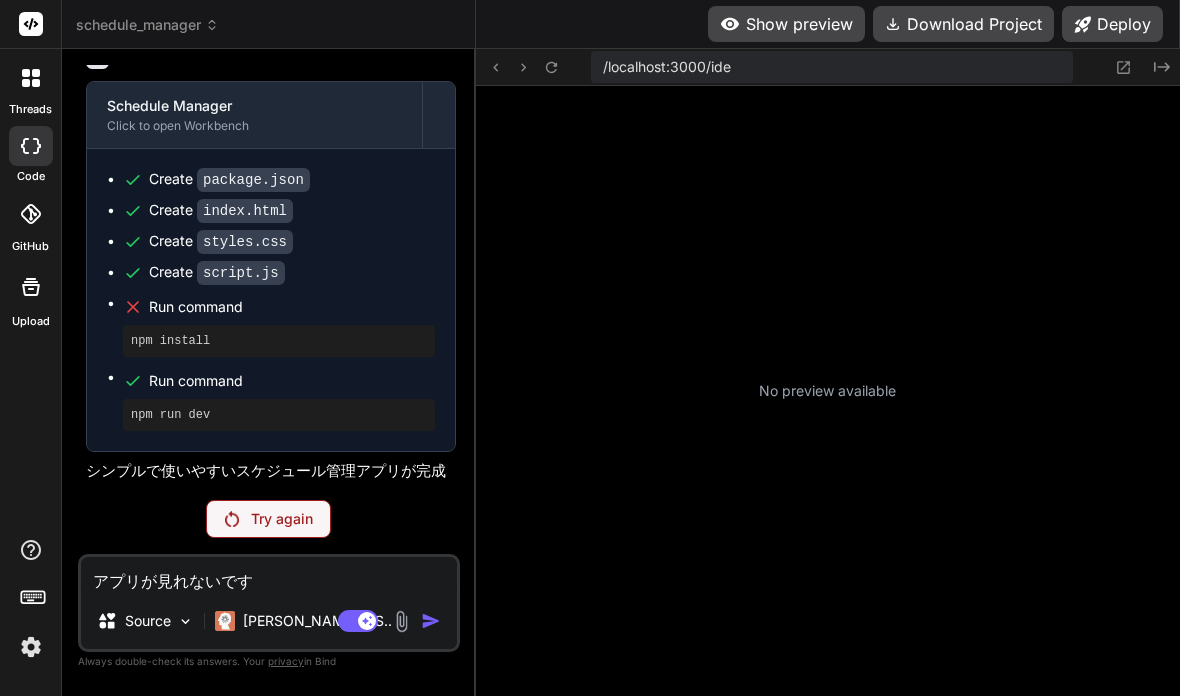 click on "Try again" at bounding box center (268, 519) 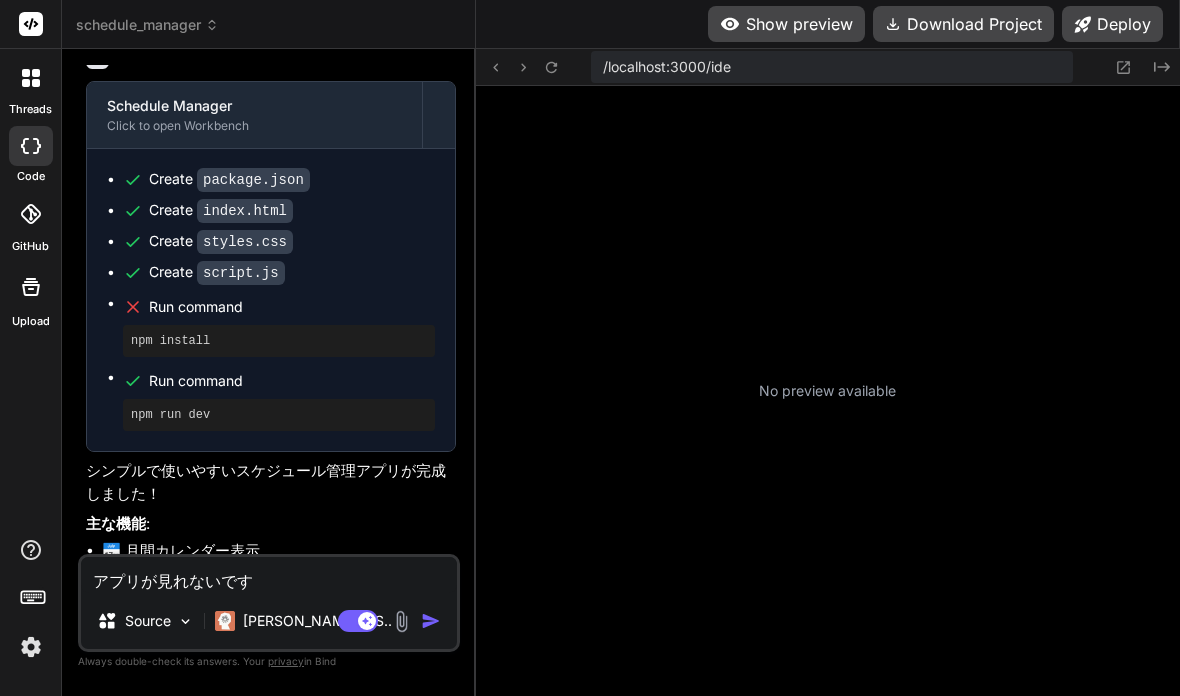 scroll, scrollTop: 69, scrollLeft: 0, axis: vertical 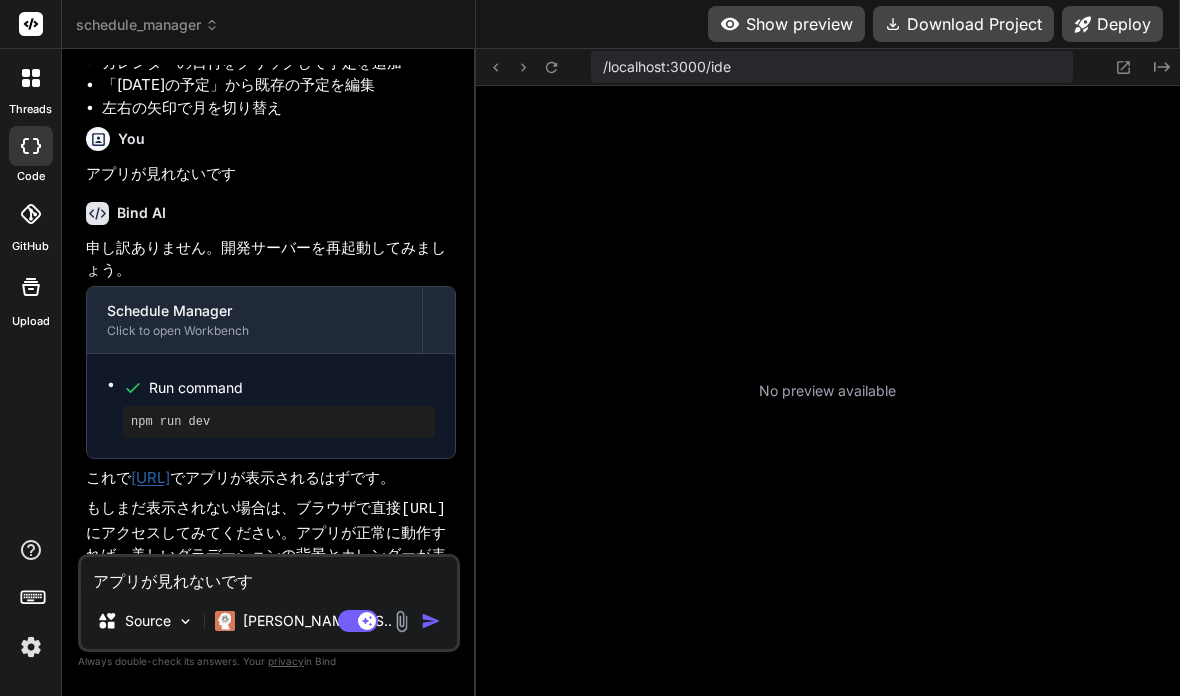 type on "x" 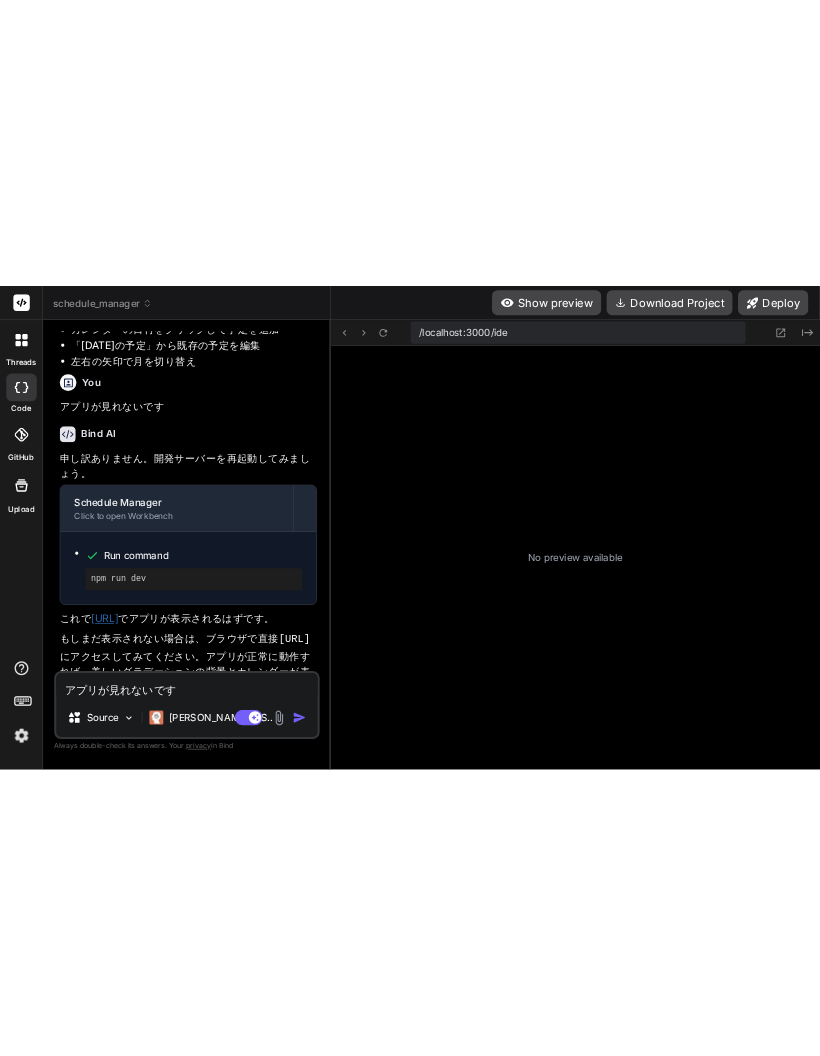 scroll, scrollTop: 0, scrollLeft: 0, axis: both 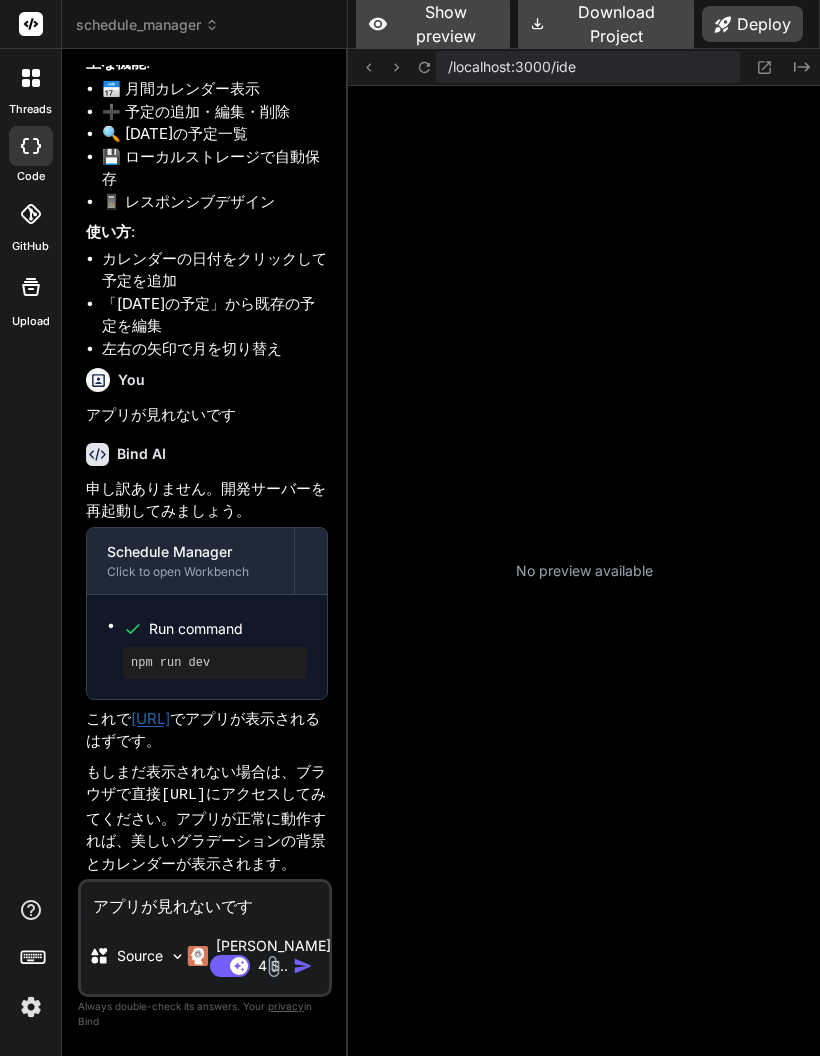 type on "x" 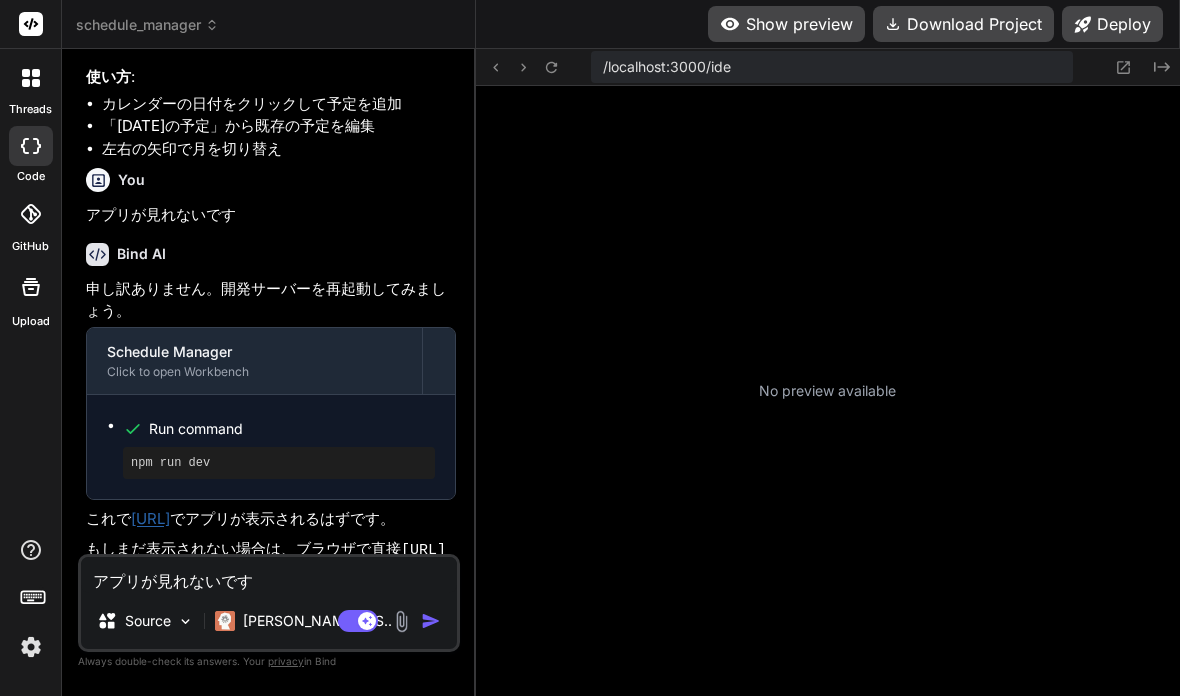 scroll, scrollTop: 1100, scrollLeft: 0, axis: vertical 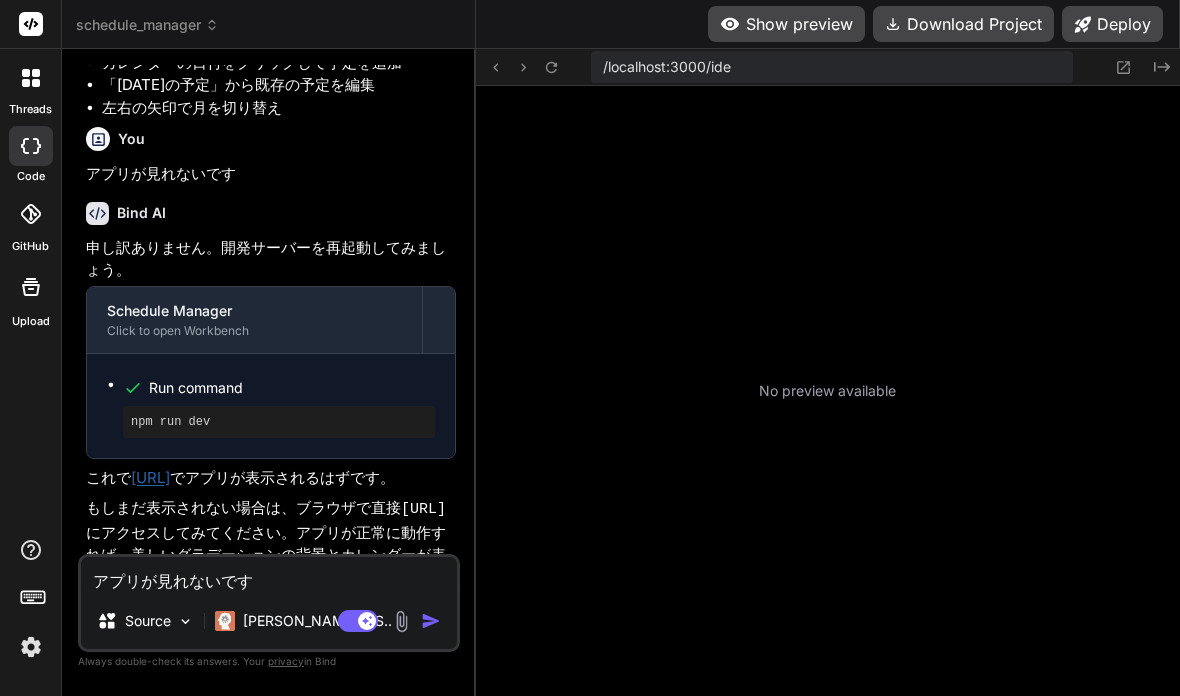 click on "[URL]" at bounding box center (150, 477) 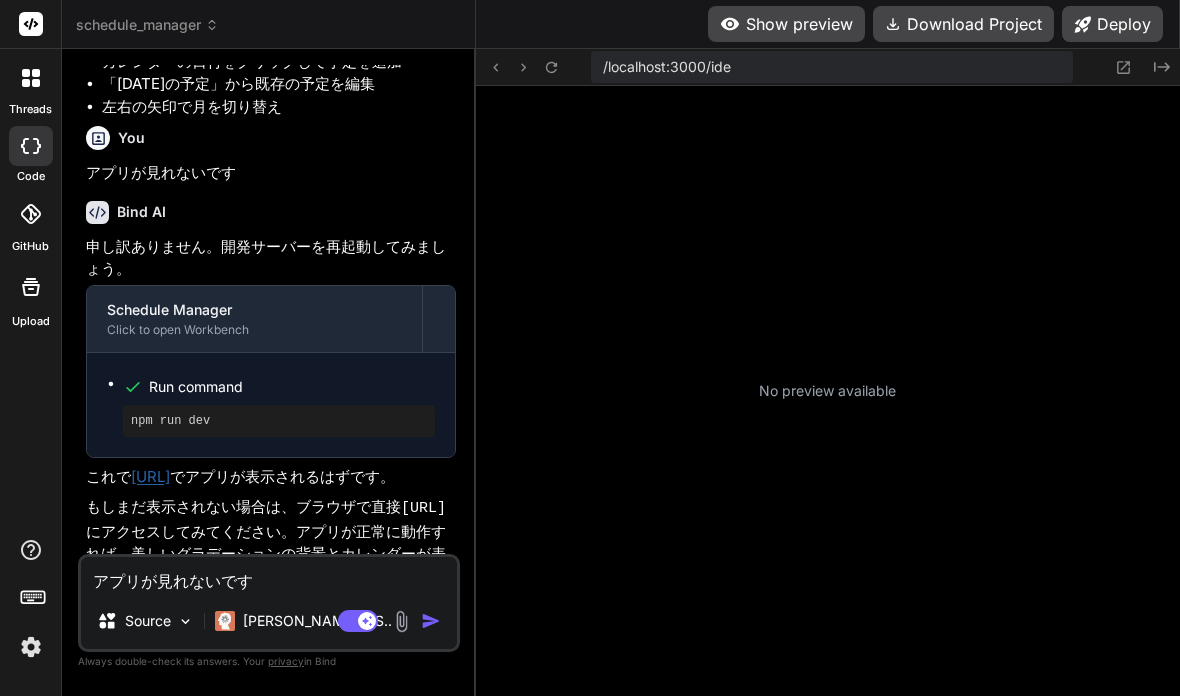 scroll, scrollTop: 1250, scrollLeft: 0, axis: vertical 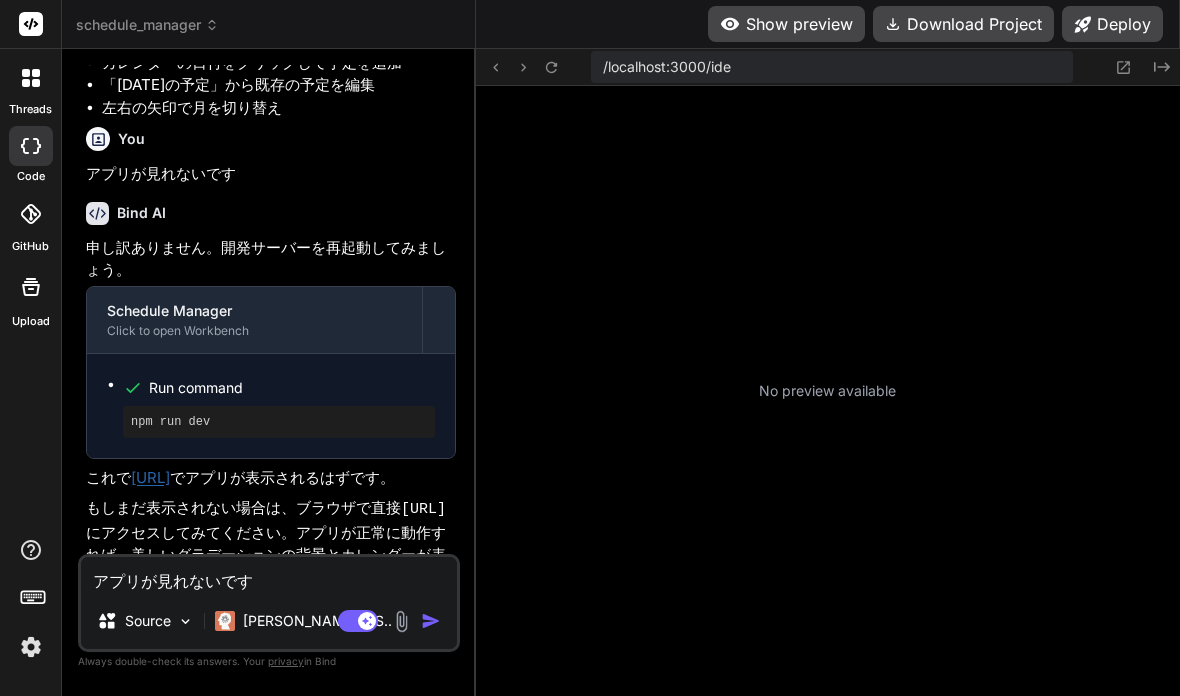 type on "x" 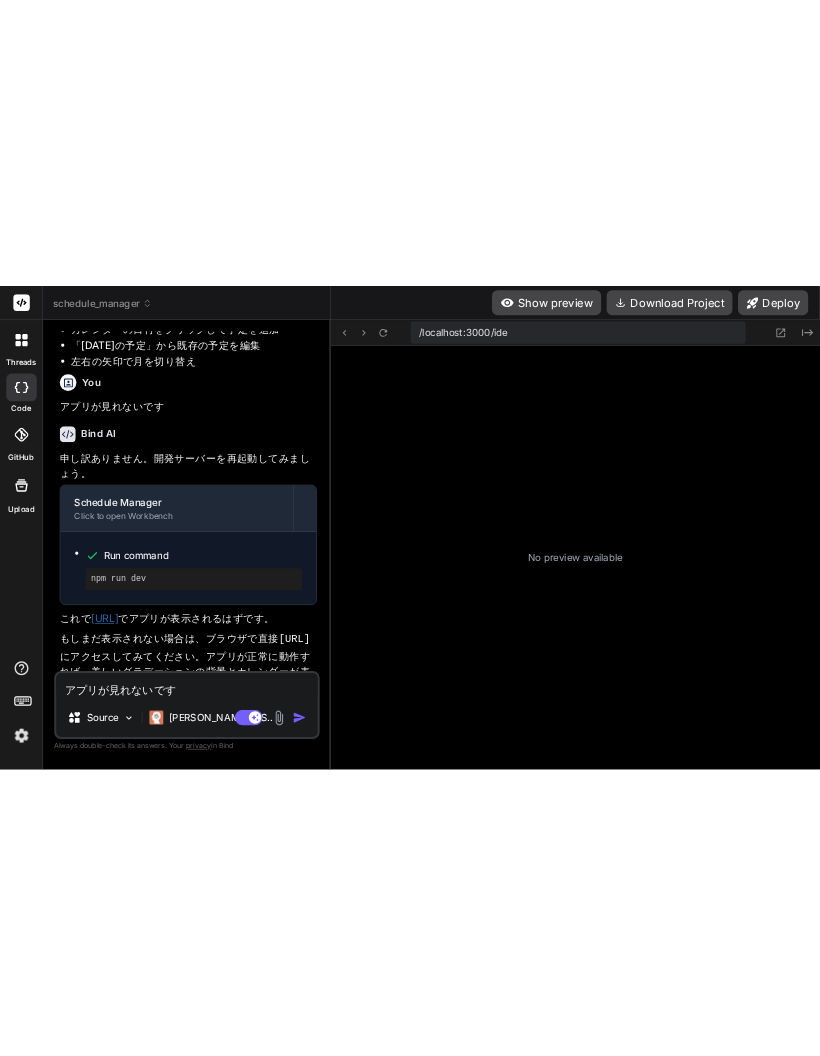 scroll, scrollTop: 0, scrollLeft: 0, axis: both 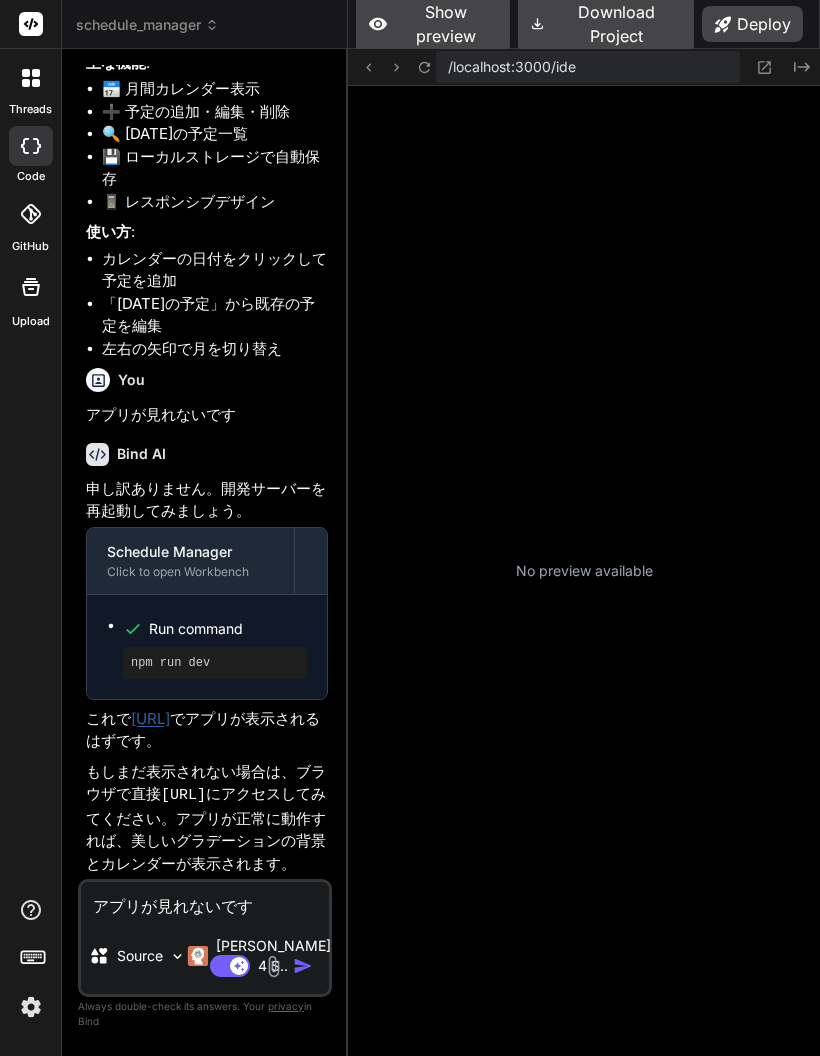 type on "x" 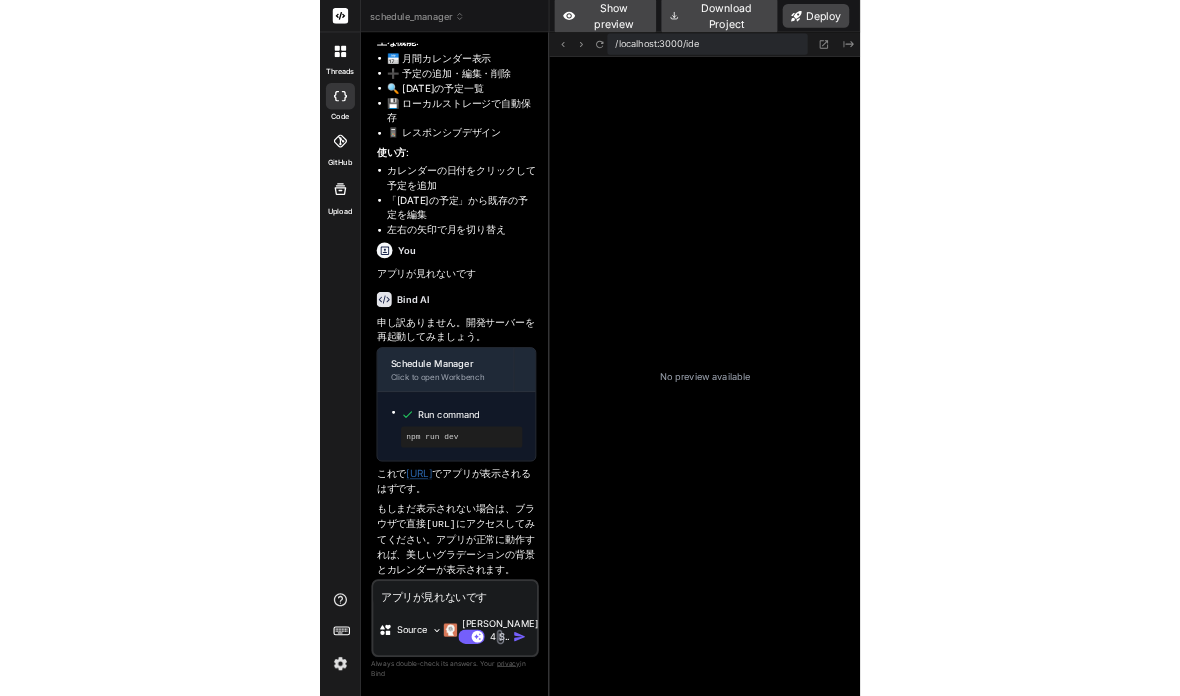 scroll, scrollTop: 1100, scrollLeft: 0, axis: vertical 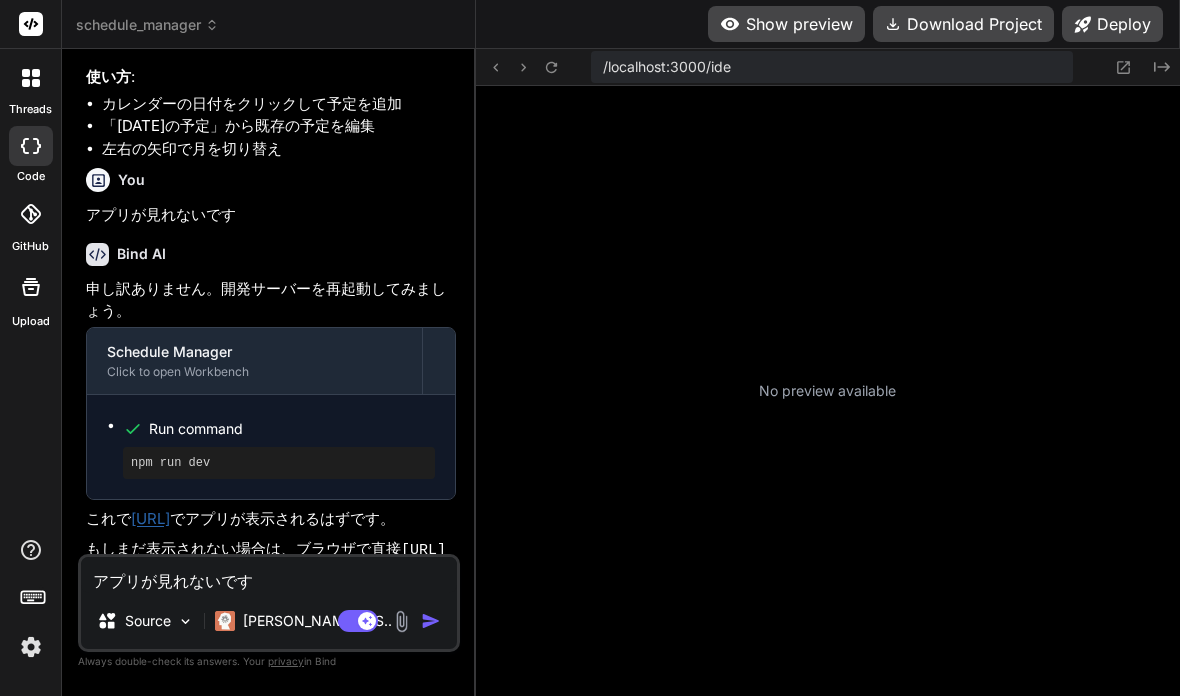 click at bounding box center [1124, 67] 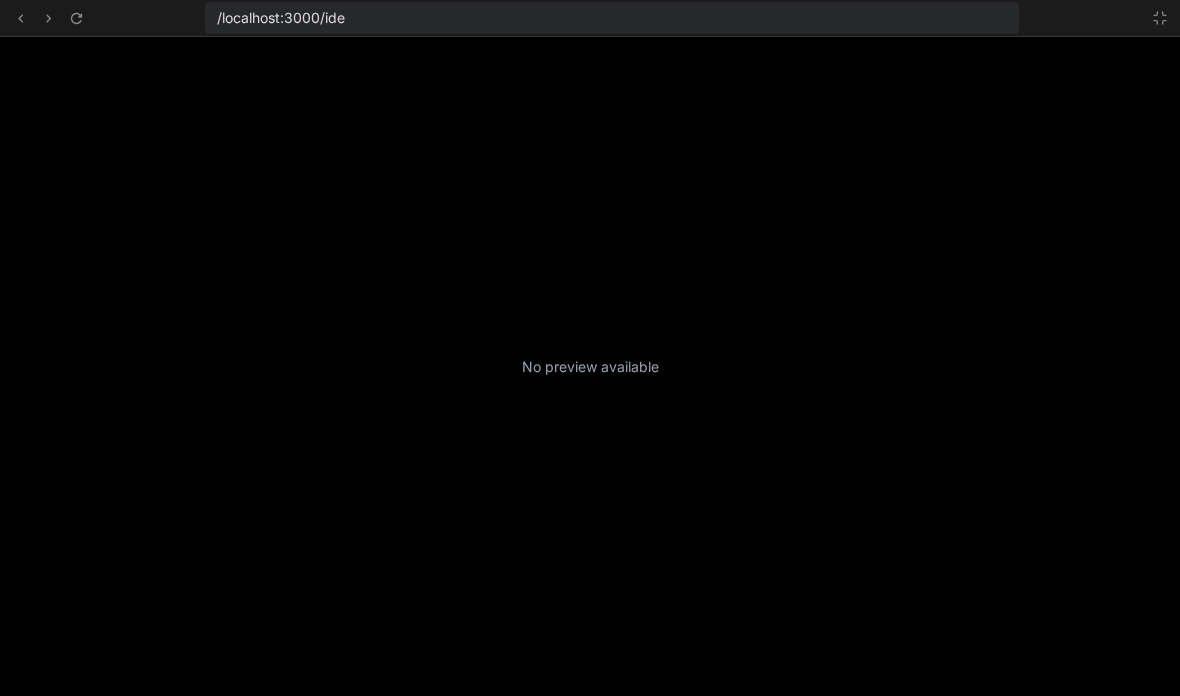 click on "No preview available" at bounding box center (590, 366) 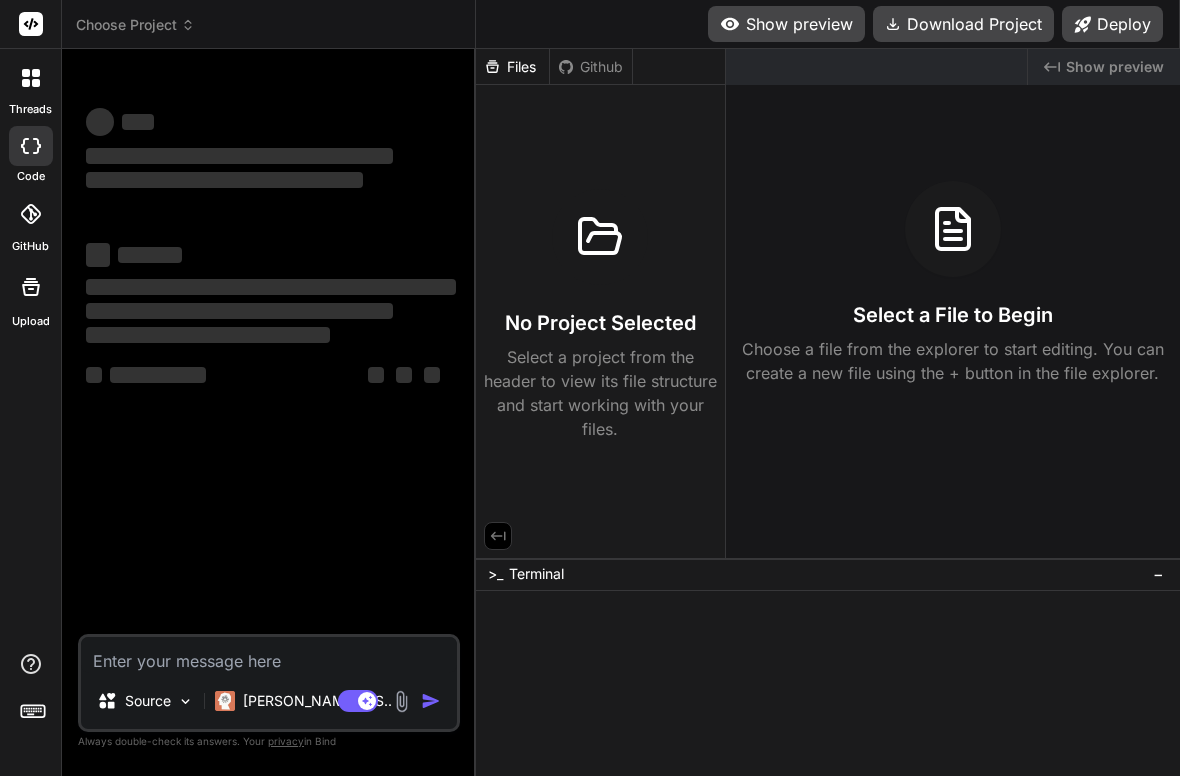 scroll, scrollTop: 0, scrollLeft: 0, axis: both 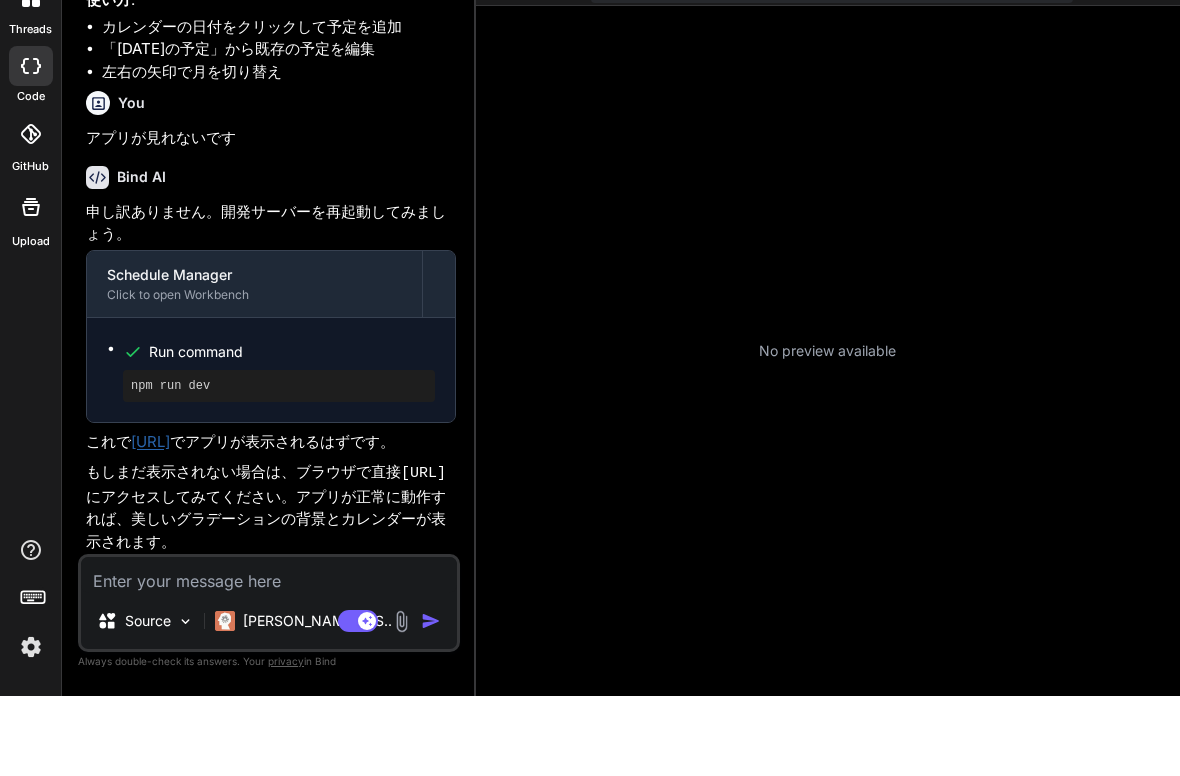 click on "[URL]" at bounding box center [150, 521] 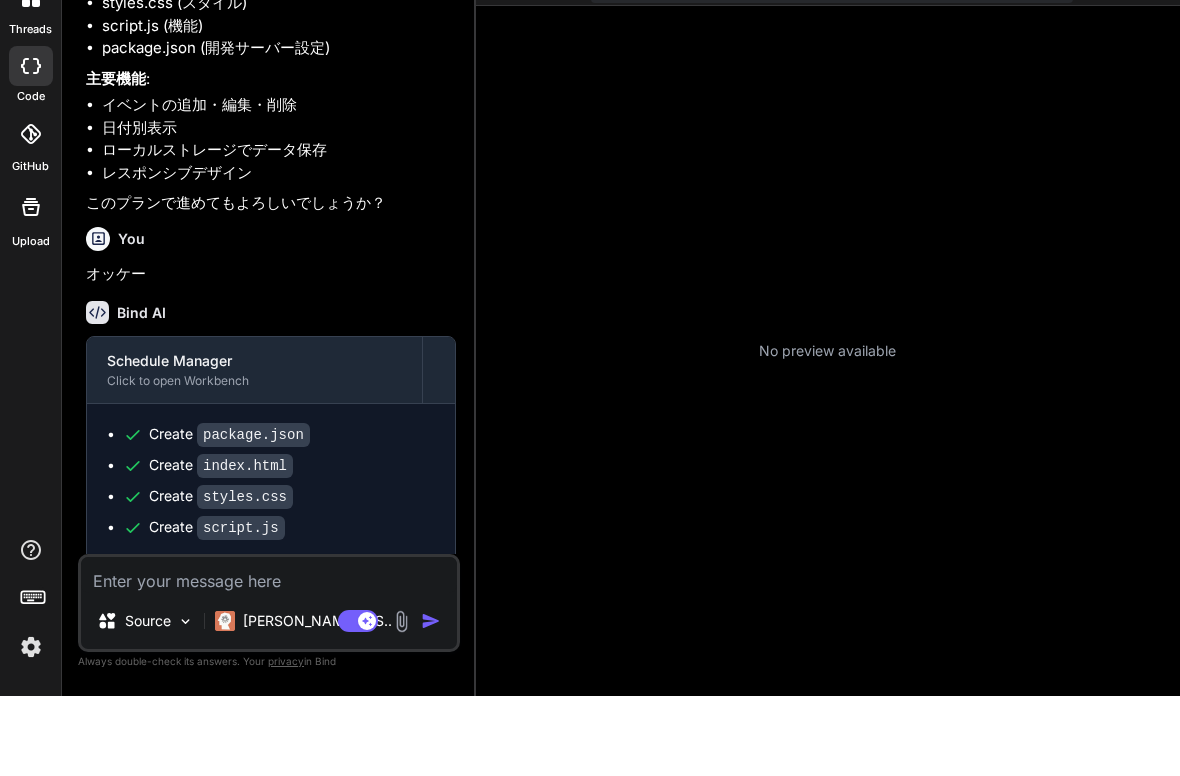 scroll, scrollTop: 225, scrollLeft: 0, axis: vertical 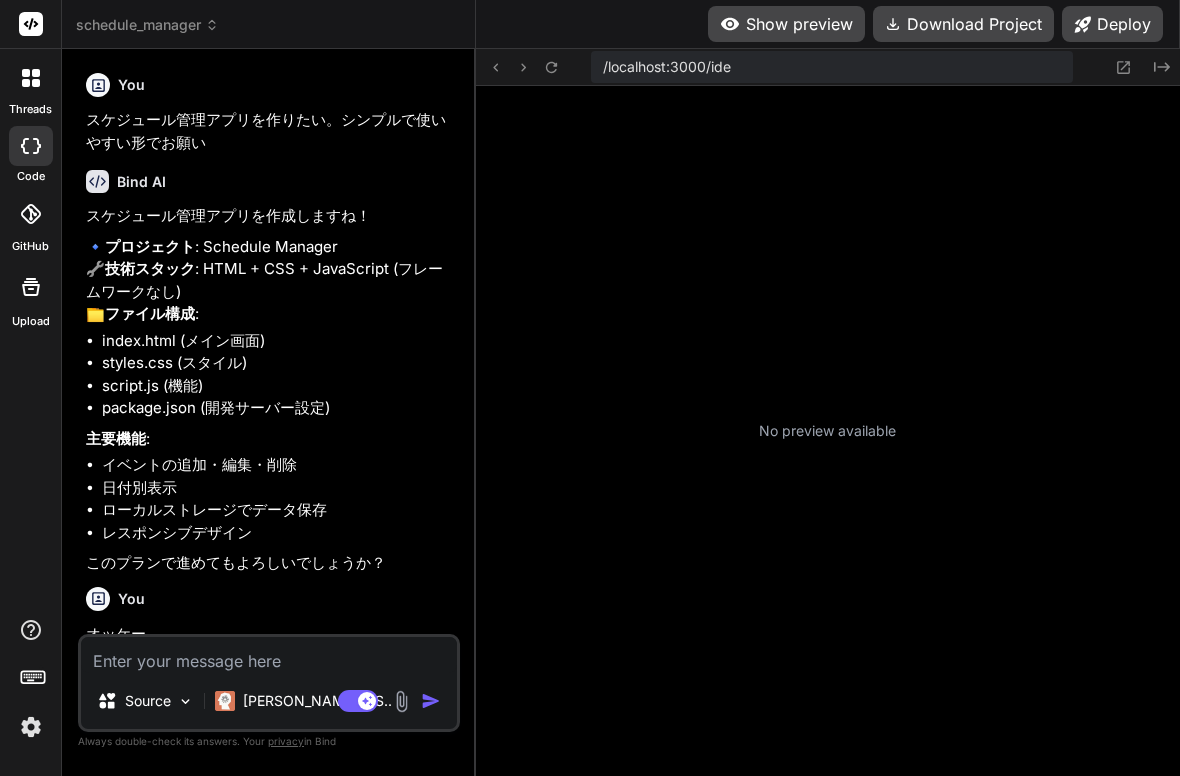 click on "Created with Pixso." 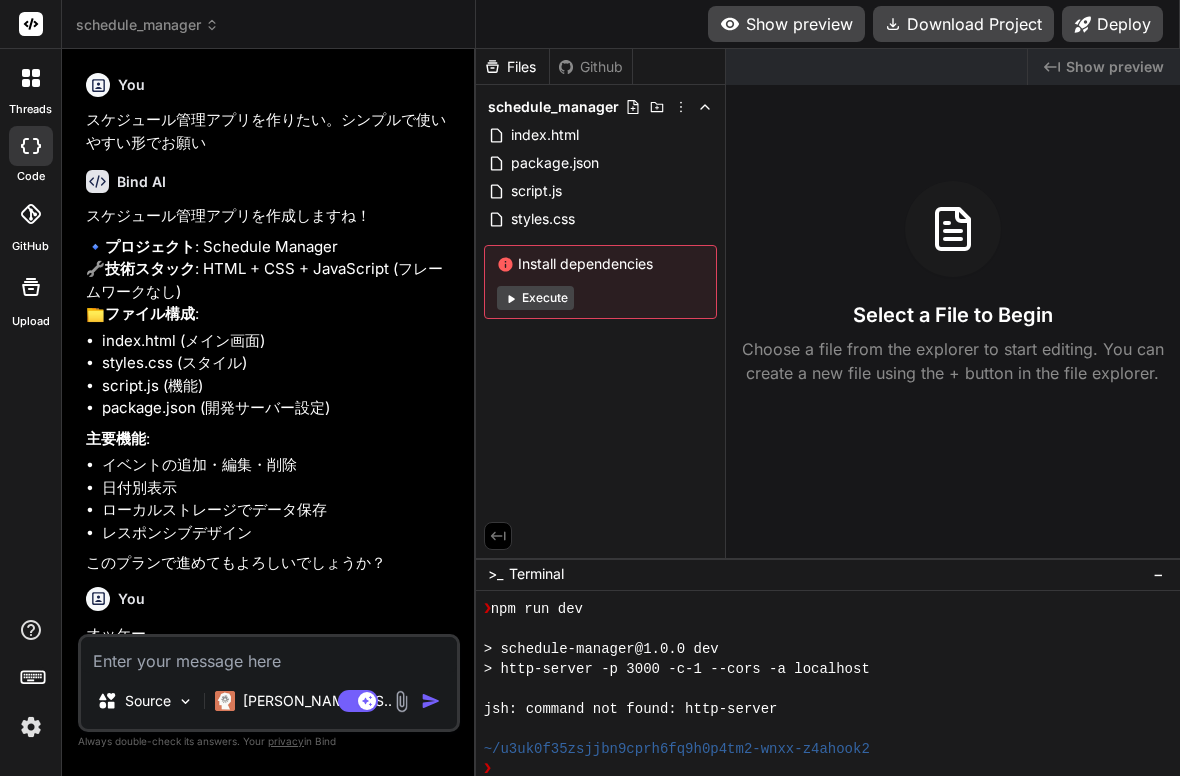 click on "Show preview" at bounding box center [1115, 67] 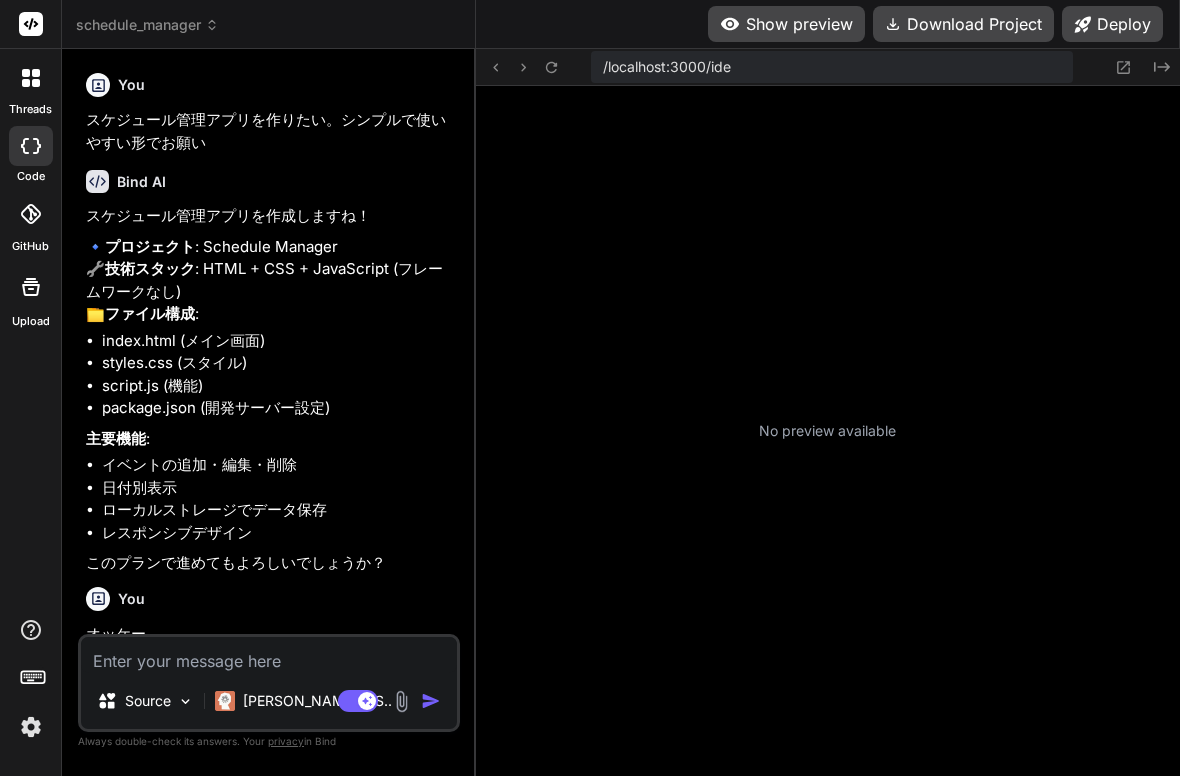 click 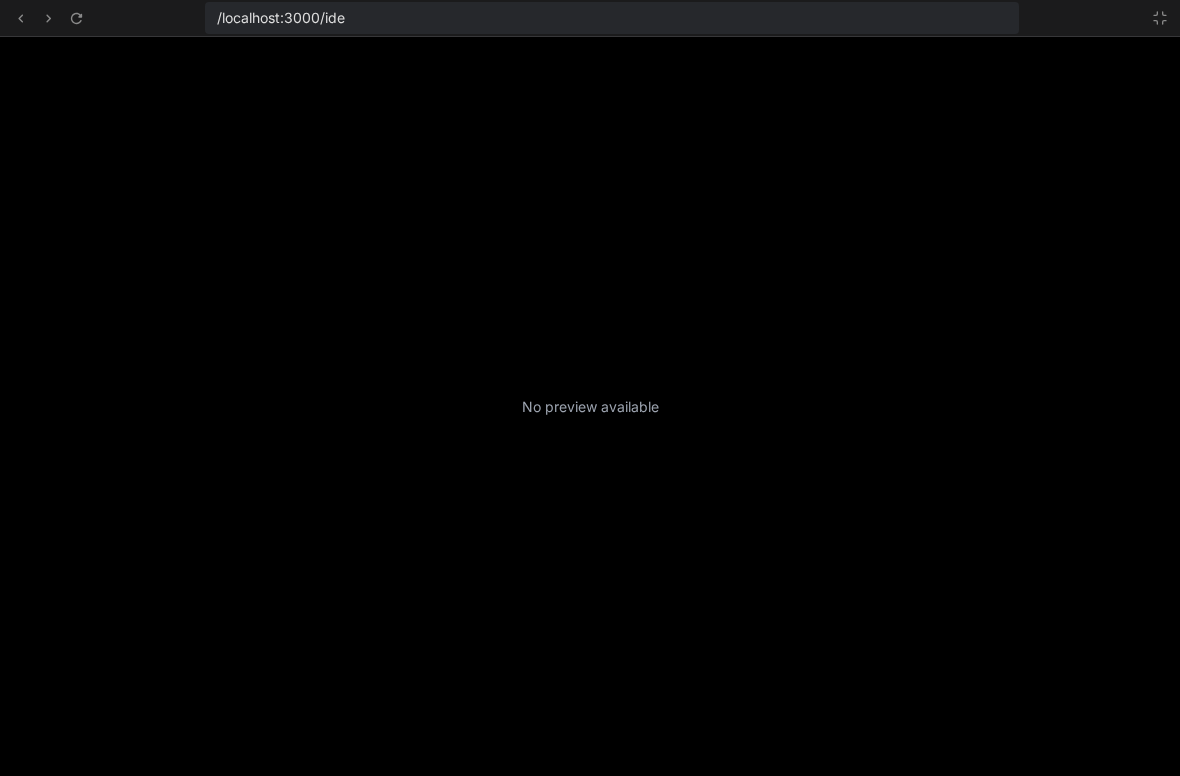 click at bounding box center [20, 18] 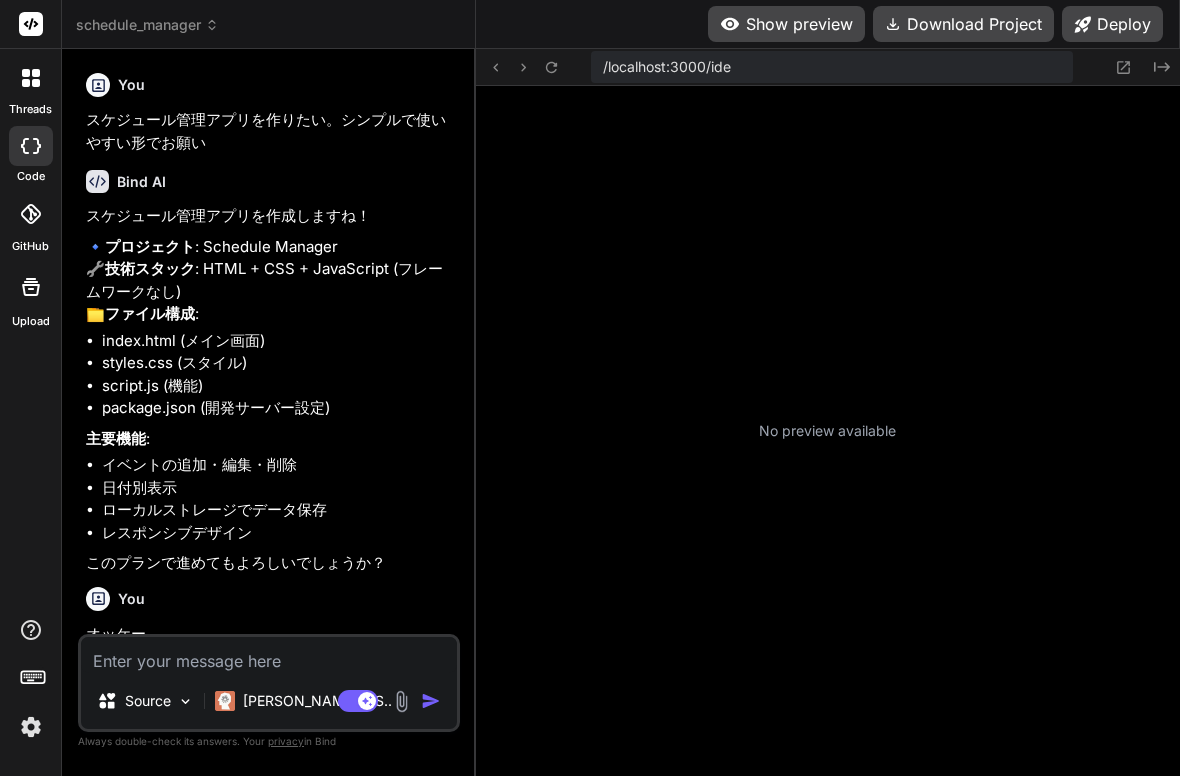 click on "Bind AI Web Search Created with Pixso. Code Generator You スケジュール管理アプリを作りたい。シンプルで使いやすい形でお願い Bind AI スケジュール管理アプリを作成しますね！
🔹  プロジェクト : Schedule Manager
🔧  技術スタック : HTML + CSS + JavaScript (フレームワークなし)
📁  ファイル構成 :
index.html (メイン画面)
styles.css (スタイル)
script.js (機能)
package.json (開発サーバー設定)
主要機能 :
イベントの追加・編集・削除
日付別表示
ローカルストレージでデータ保存
レスポンシブデザイン
このプランで進めてもよろしいでしょうか？ You オッケー Bind AI Schedule Manager Click to open Workbench Create   package.json Create   index.html Create   styles.css Create   script.js Run command npm install Run command npm run dev
シンプルで使いやすいスケジュール管理アプリが完成しました！
:" at bounding box center (269, 412) 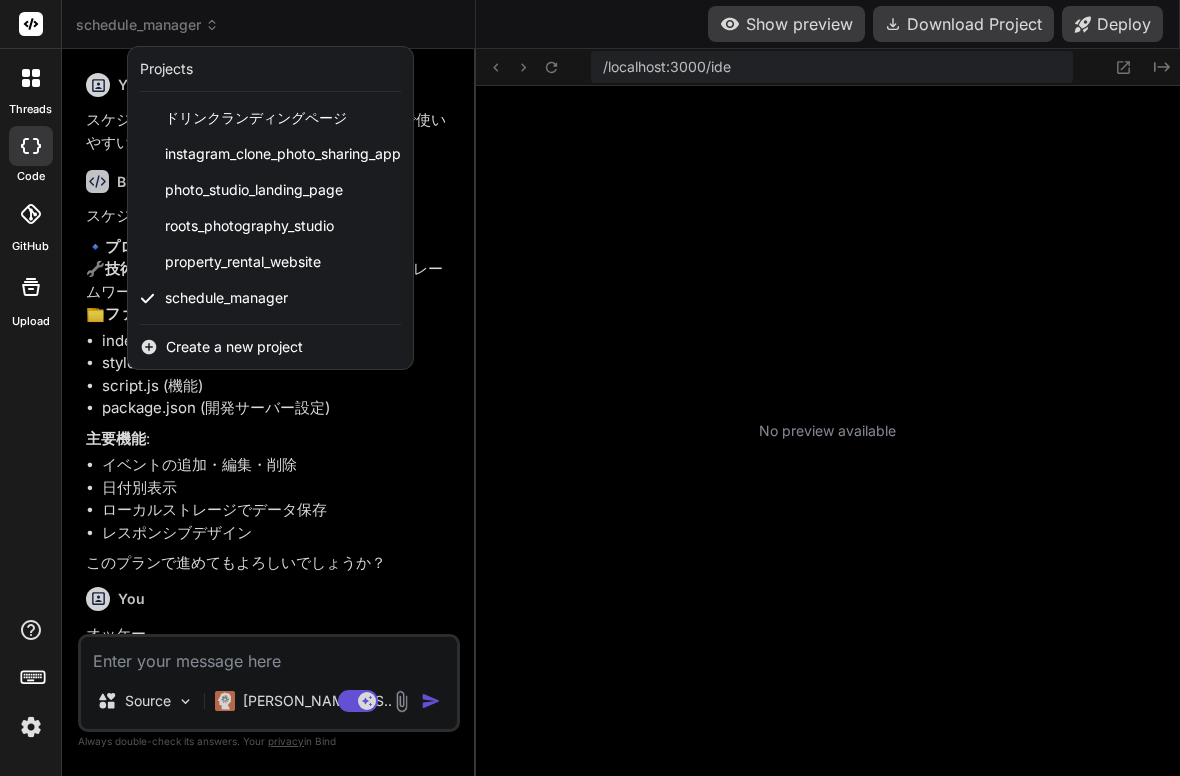 click at bounding box center [590, 388] 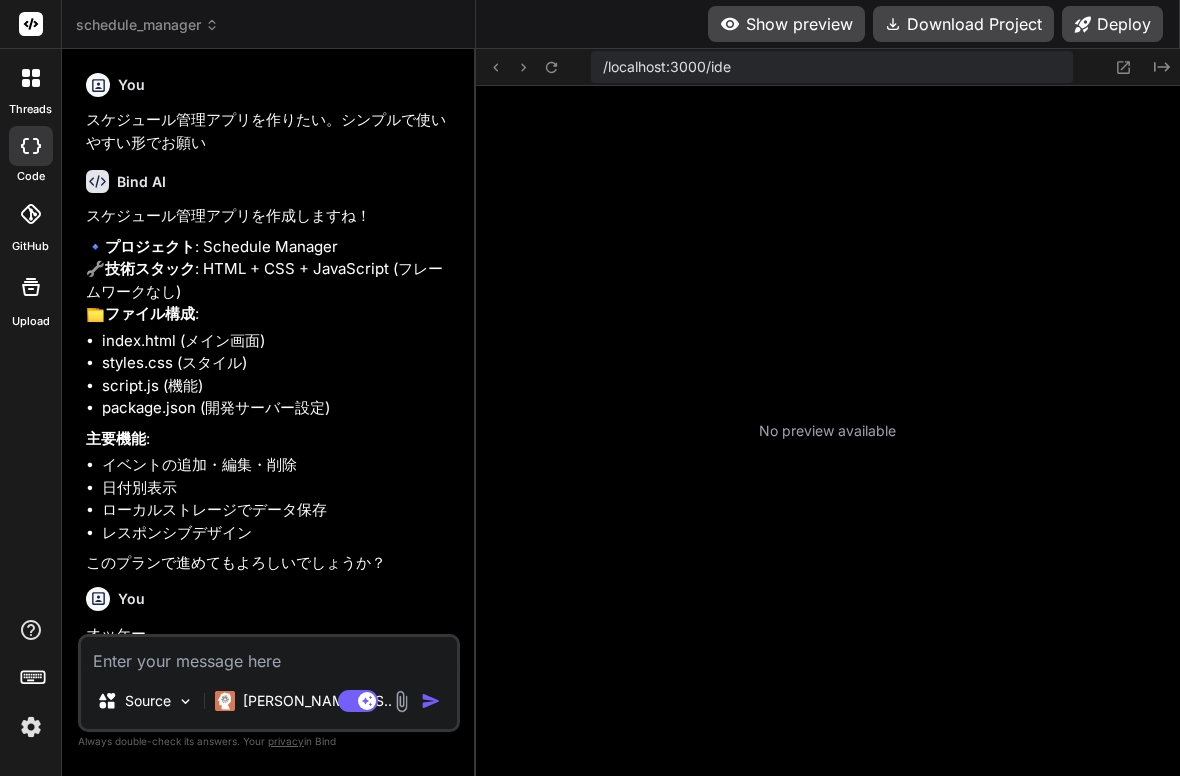 click on "schedule_manager" at bounding box center (147, 25) 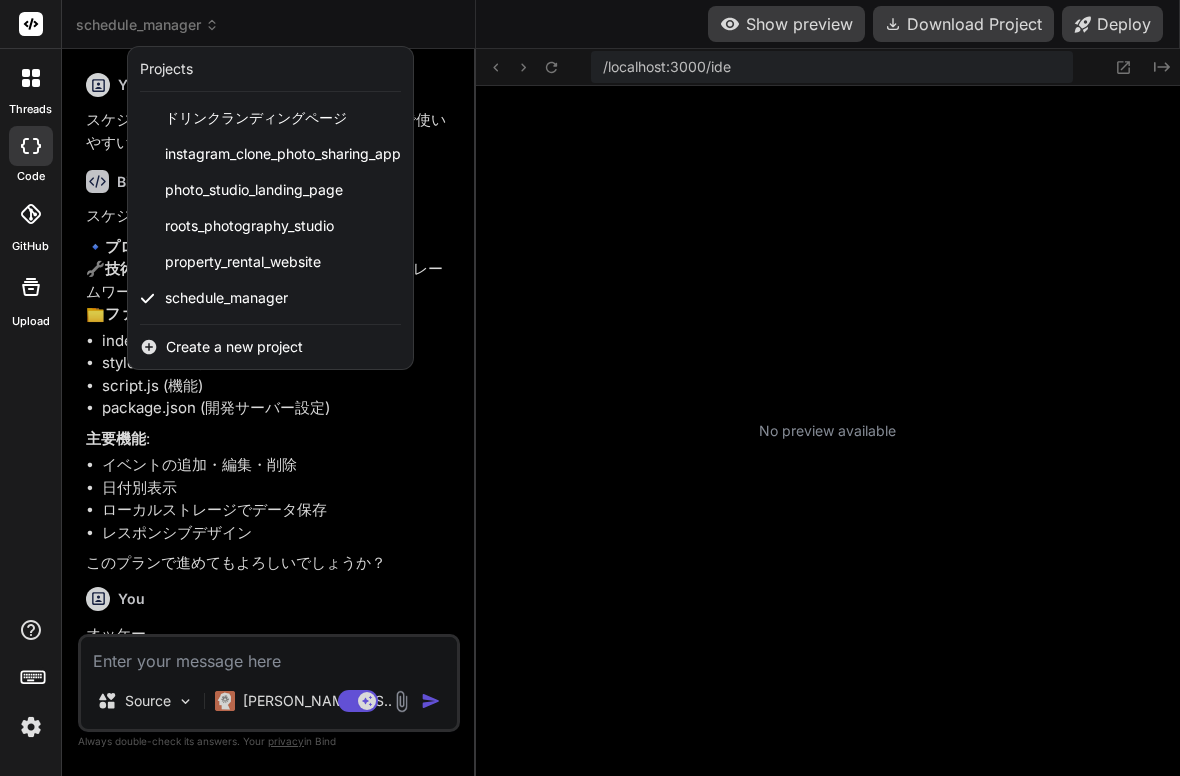 click on "ドリンクランディングページ" at bounding box center (270, 118) 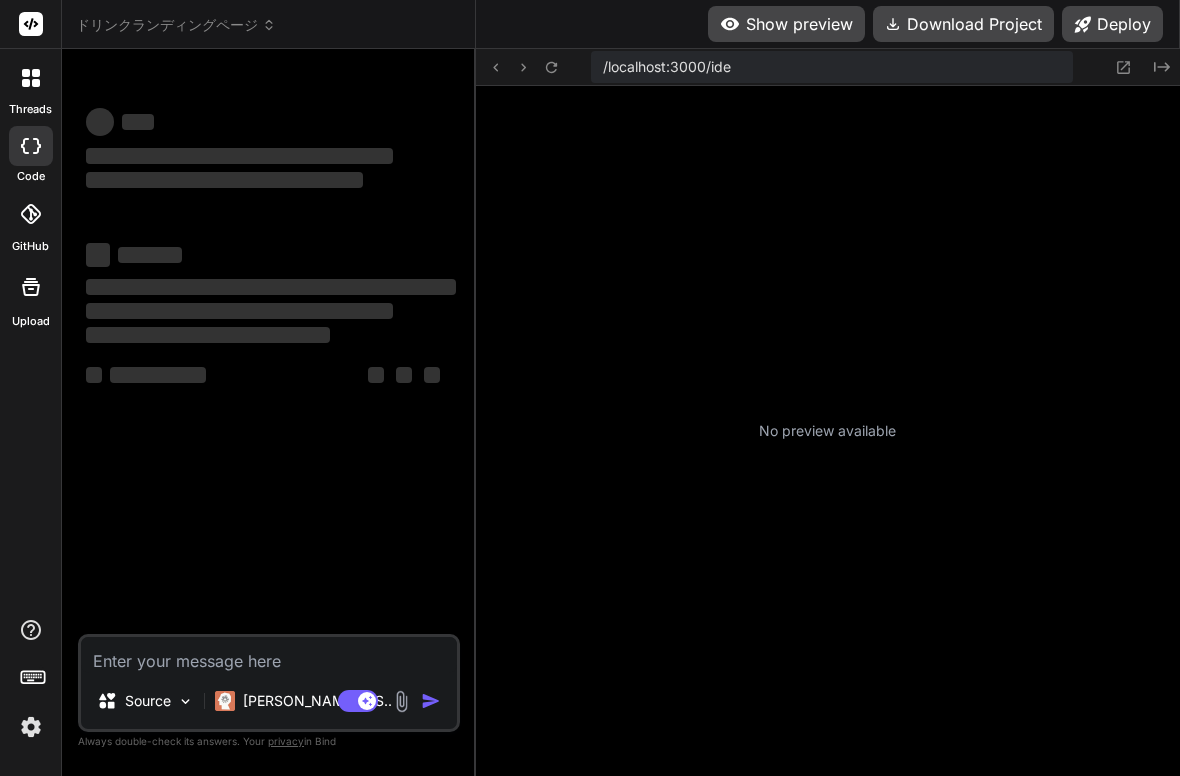 scroll, scrollTop: 380, scrollLeft: 0, axis: vertical 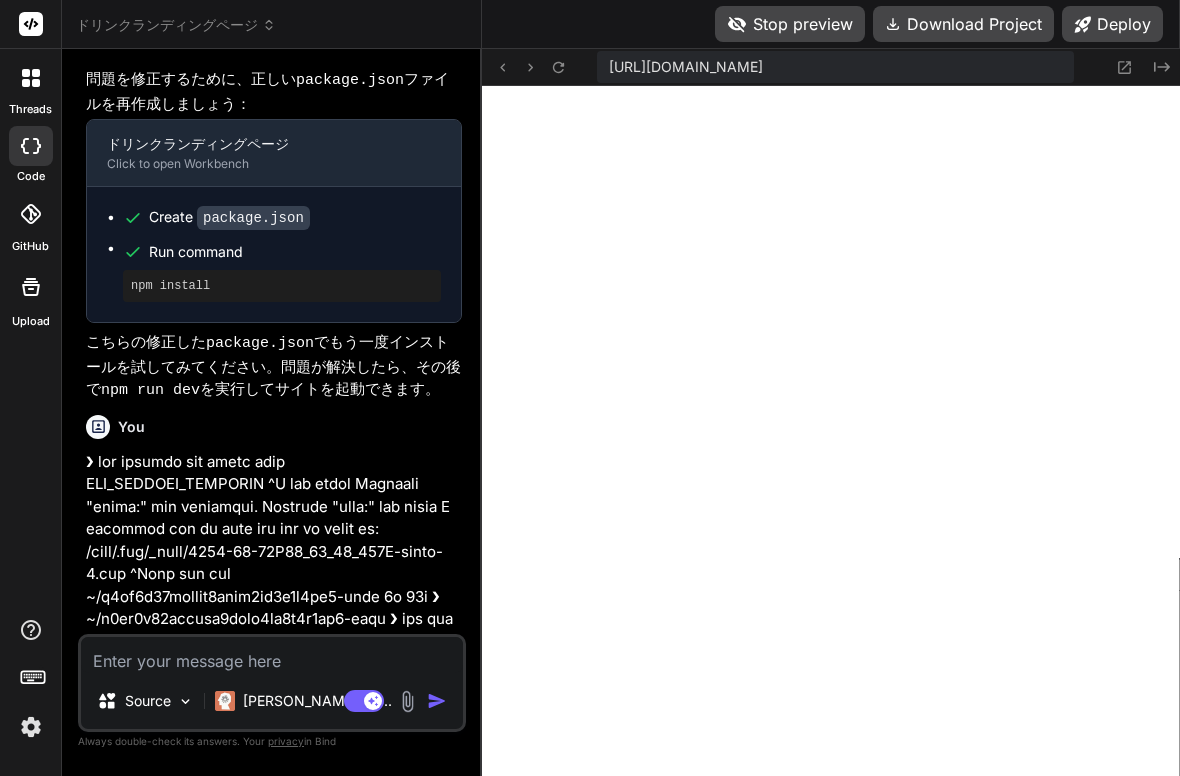 click 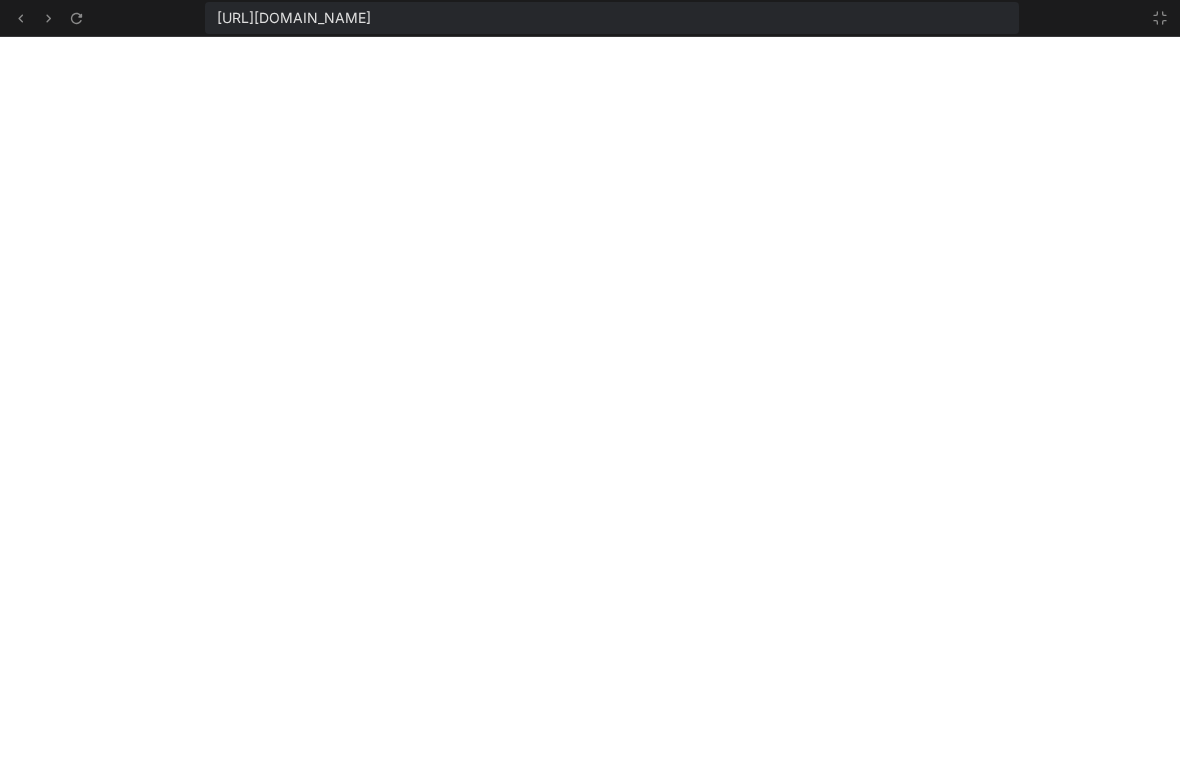click 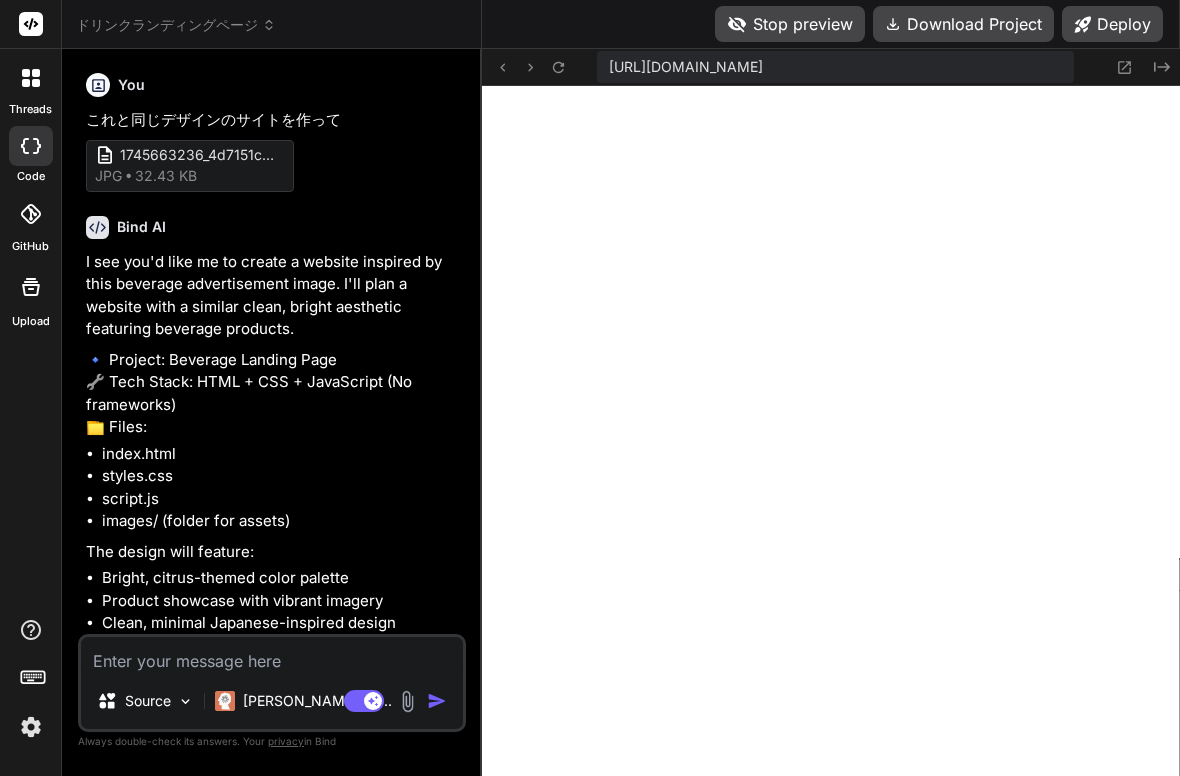 scroll, scrollTop: 0, scrollLeft: 0, axis: both 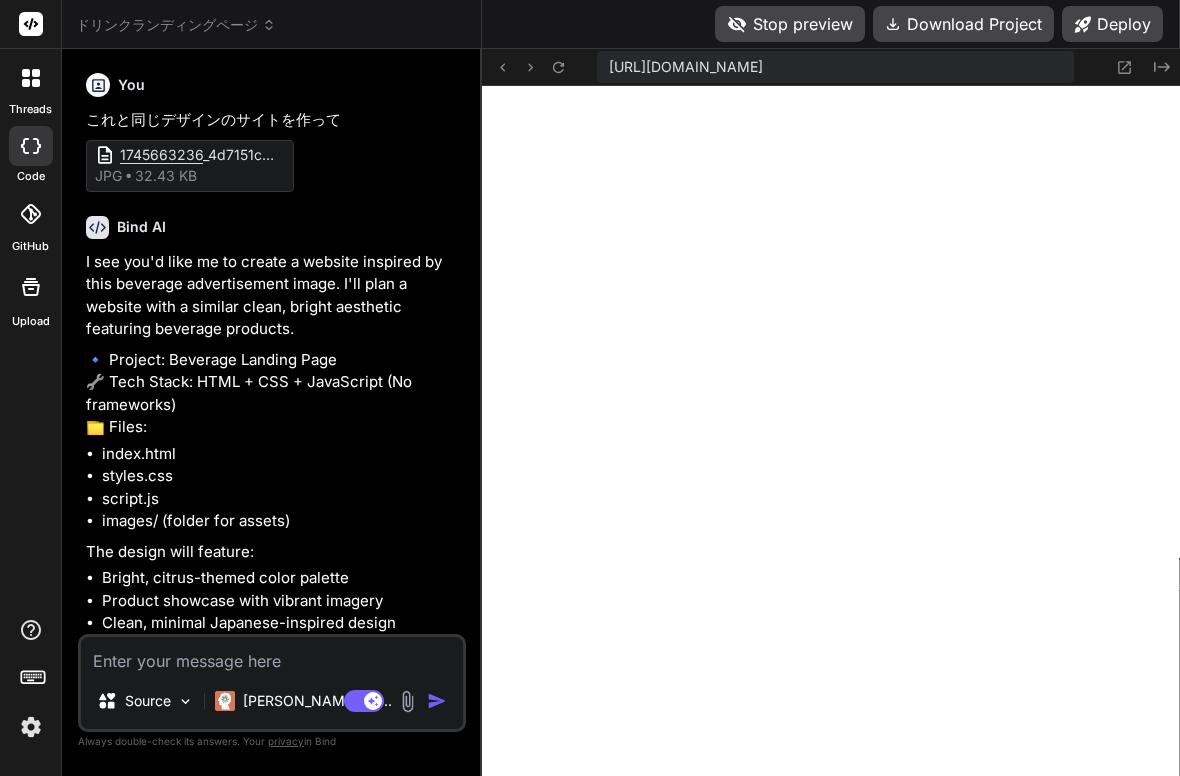 click on "ドリンクランディングページ" at bounding box center (176, 25) 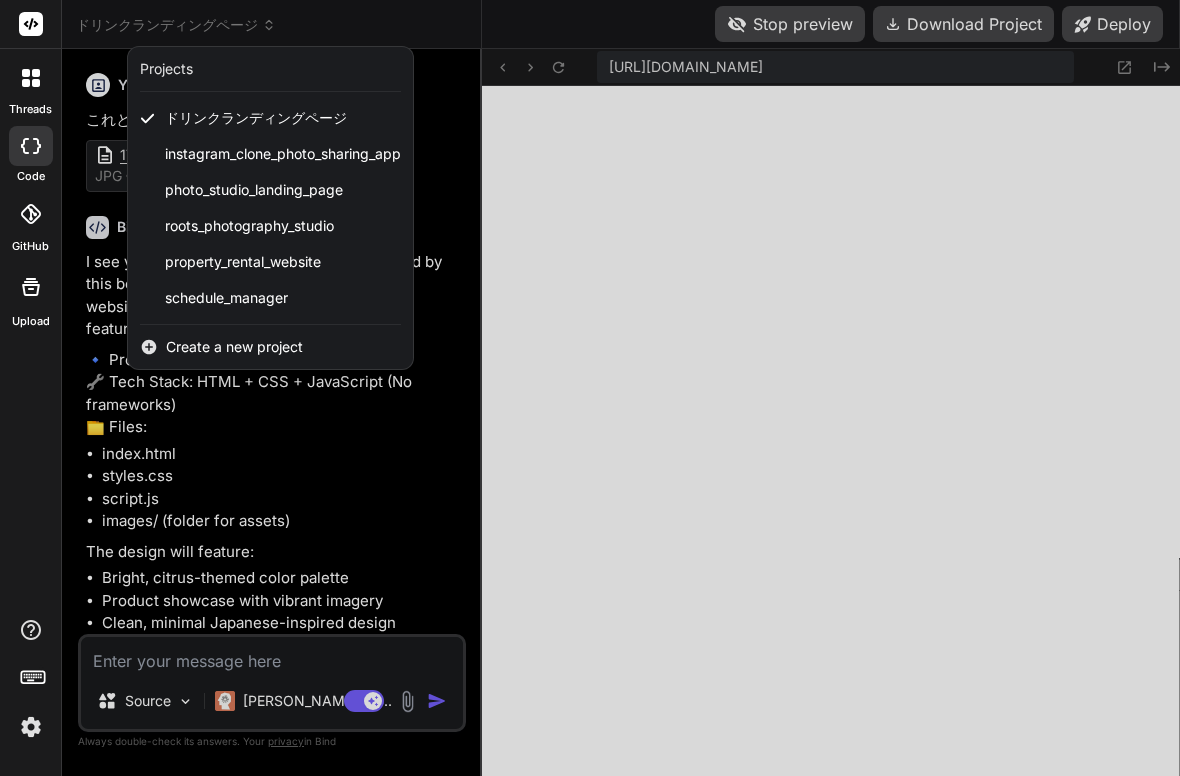 click on "schedule_manager" at bounding box center [226, 298] 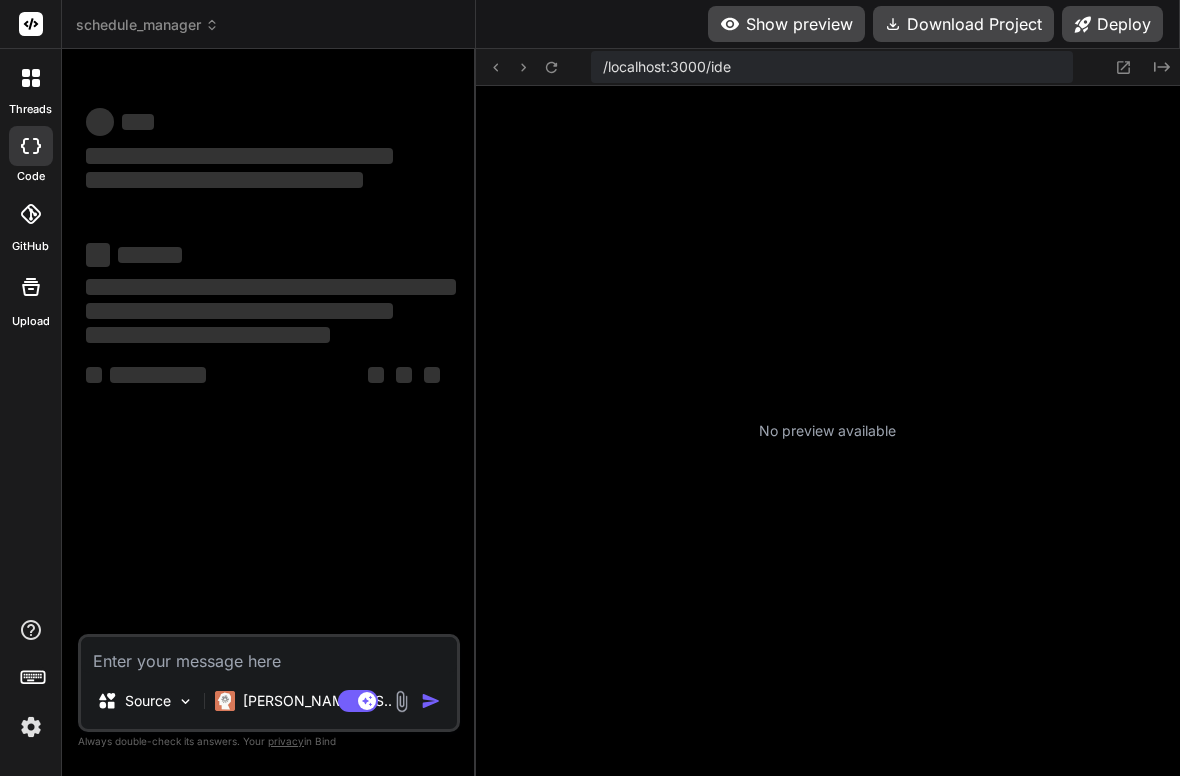 scroll, scrollTop: 760, scrollLeft: 0, axis: vertical 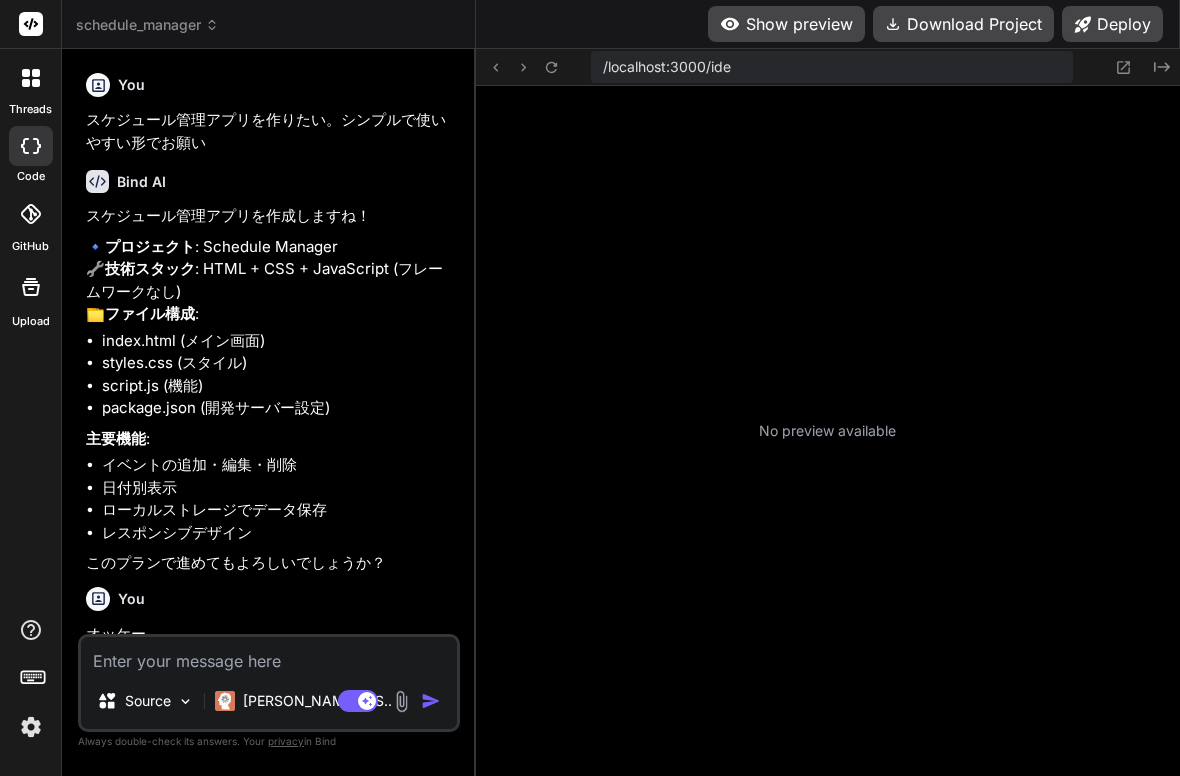 type on "x" 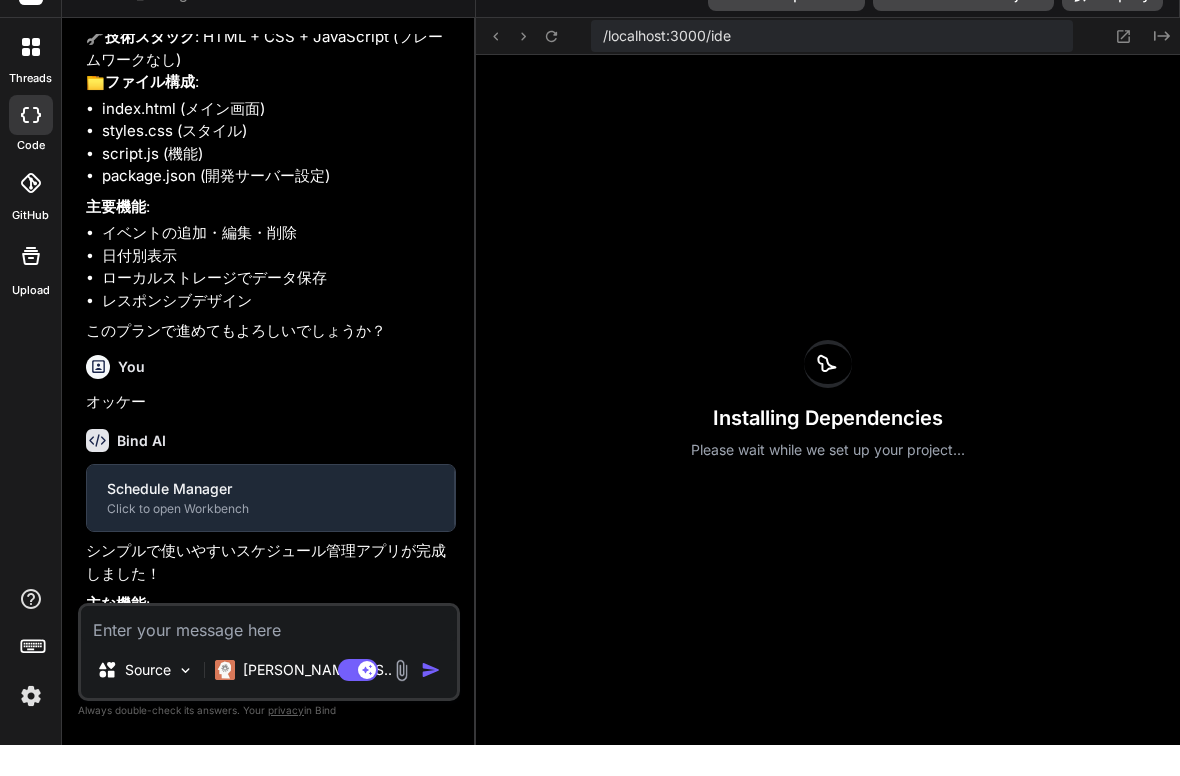 scroll, scrollTop: 659, scrollLeft: 0, axis: vertical 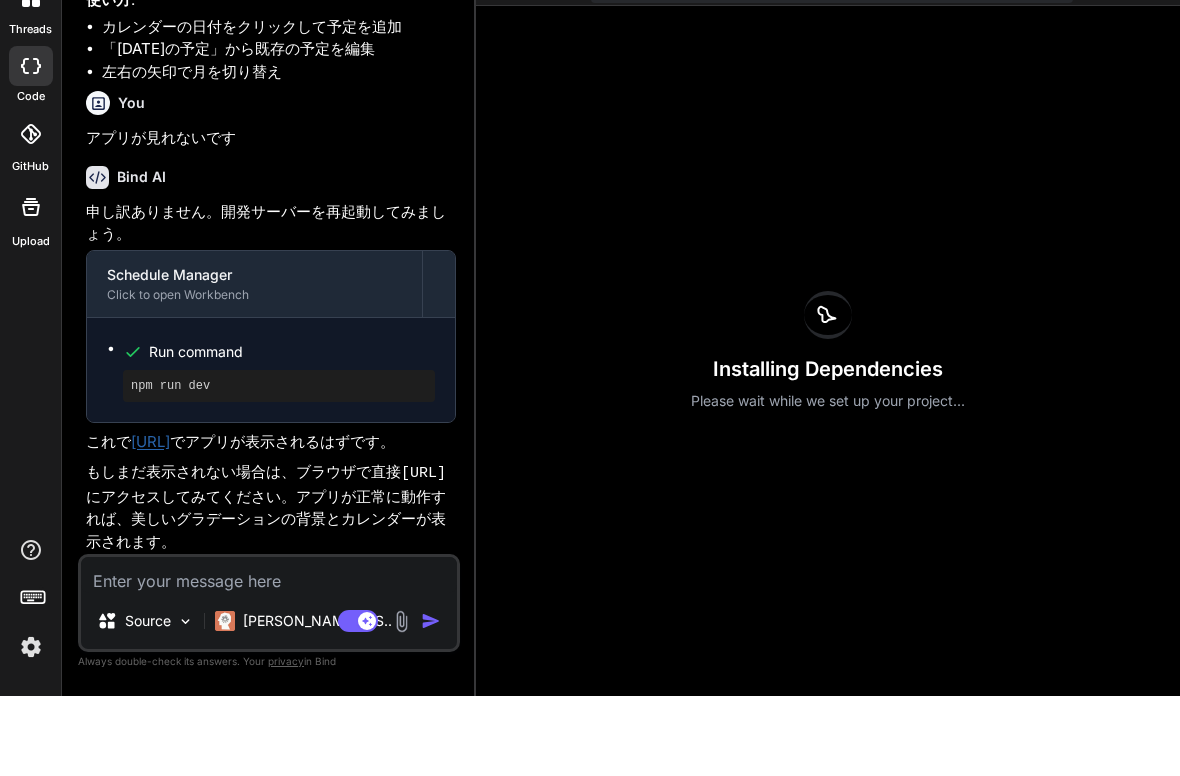 click at bounding box center (269, 655) 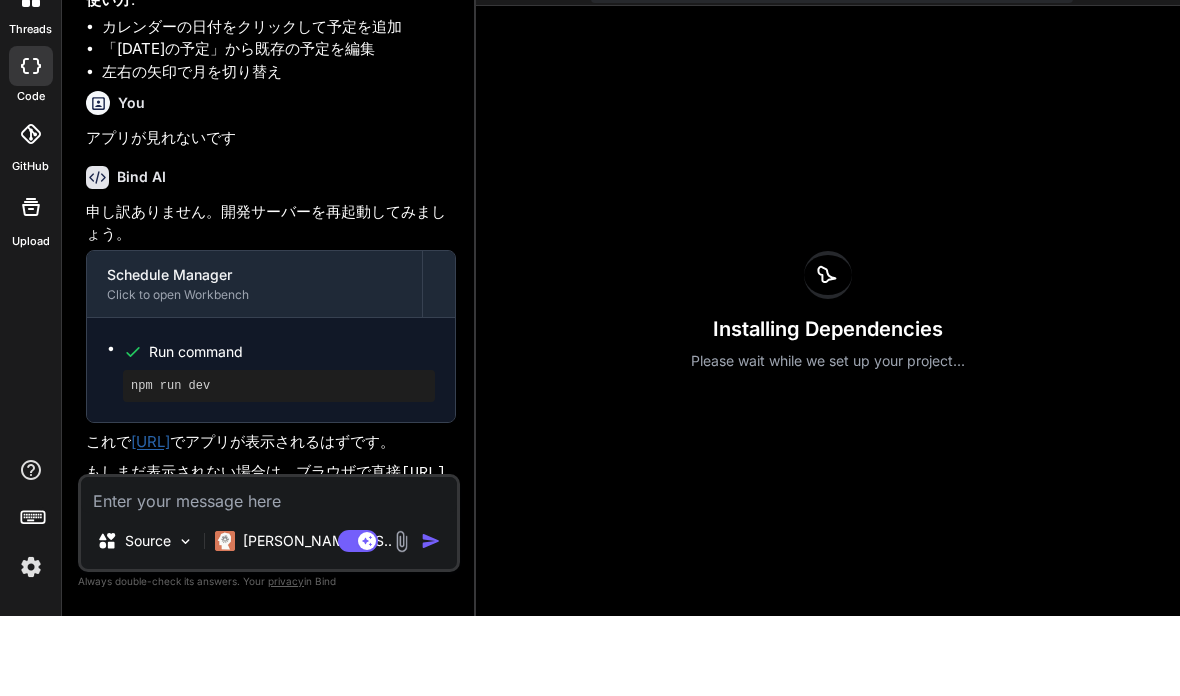 scroll, scrollTop: 80, scrollLeft: 0, axis: vertical 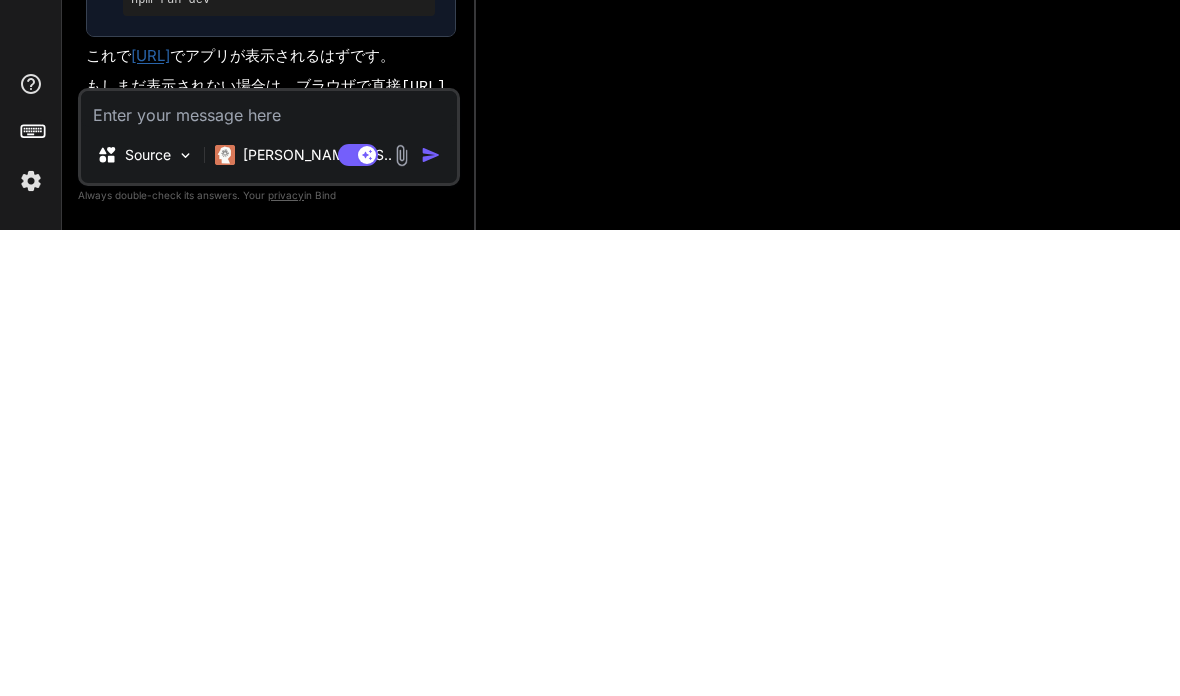 type on "ドア" 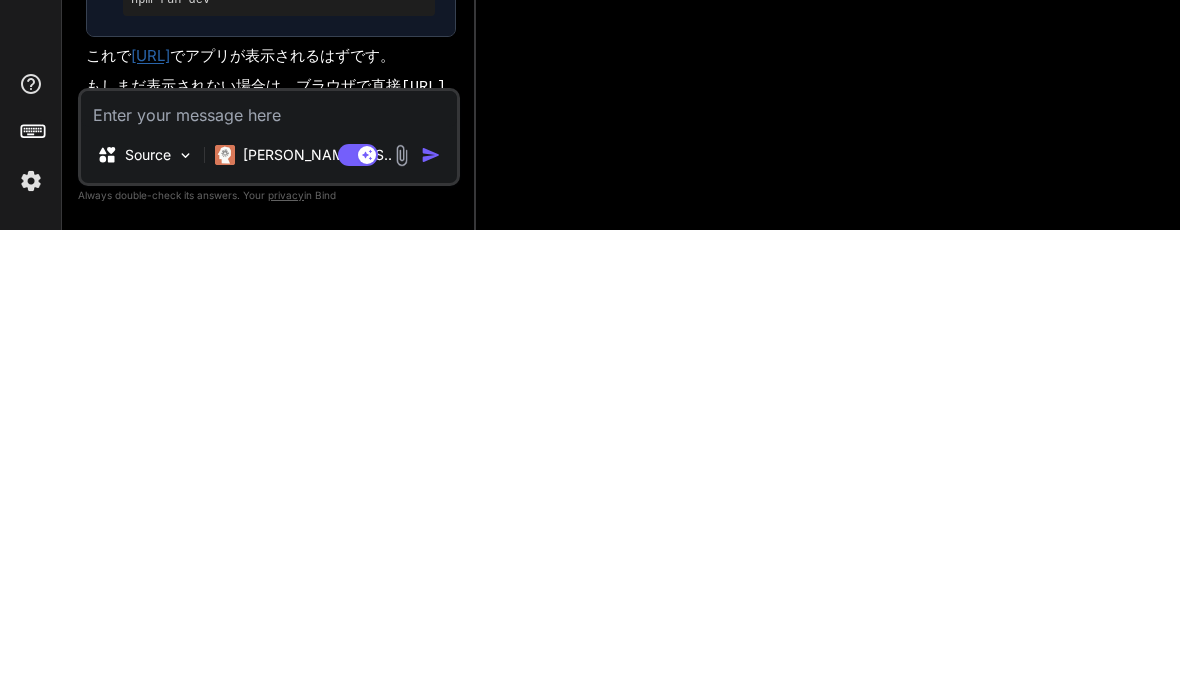type on "x" 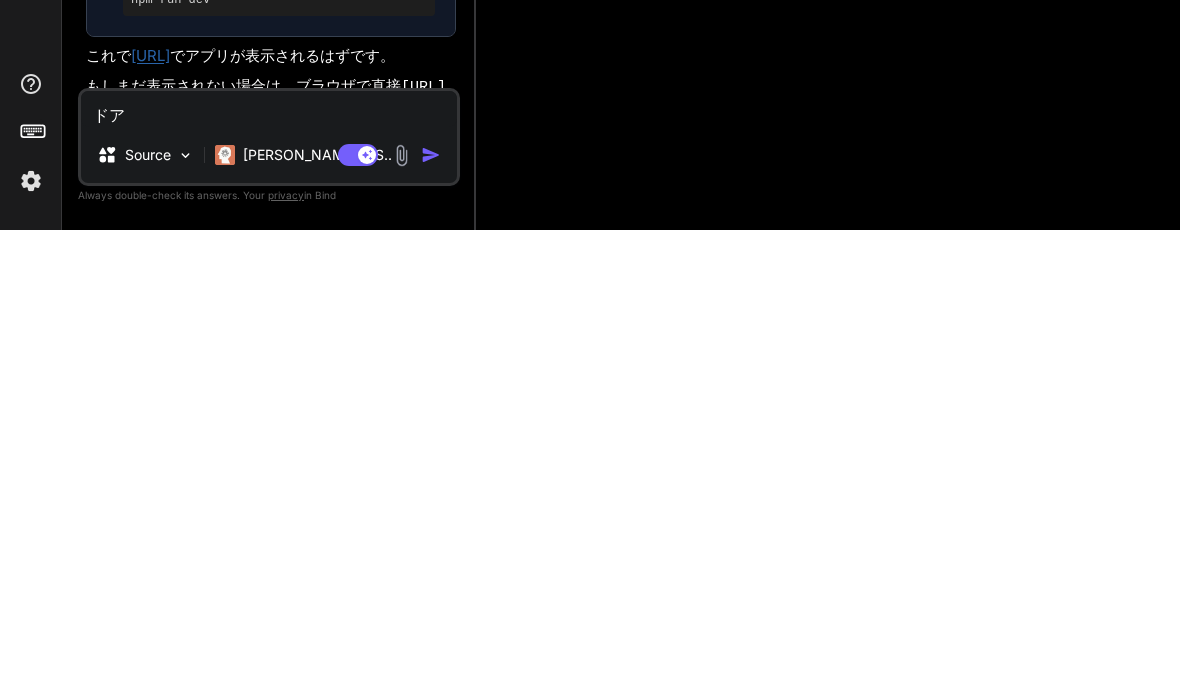type on "アク" 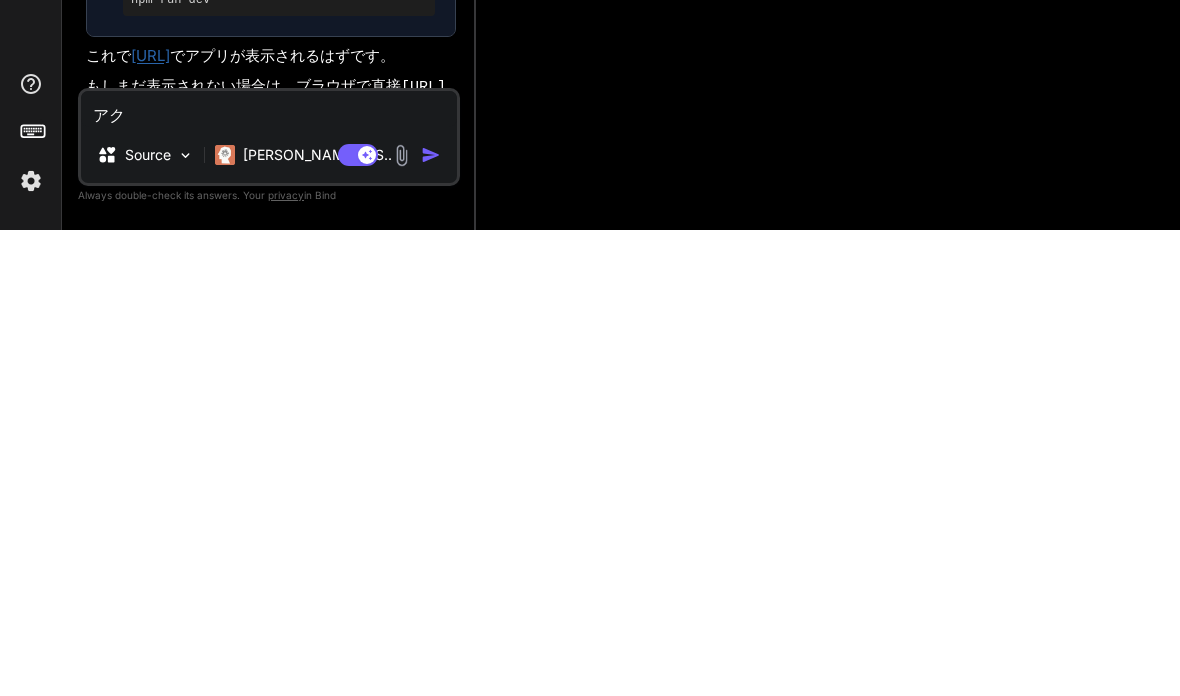 type on "アクセスし" 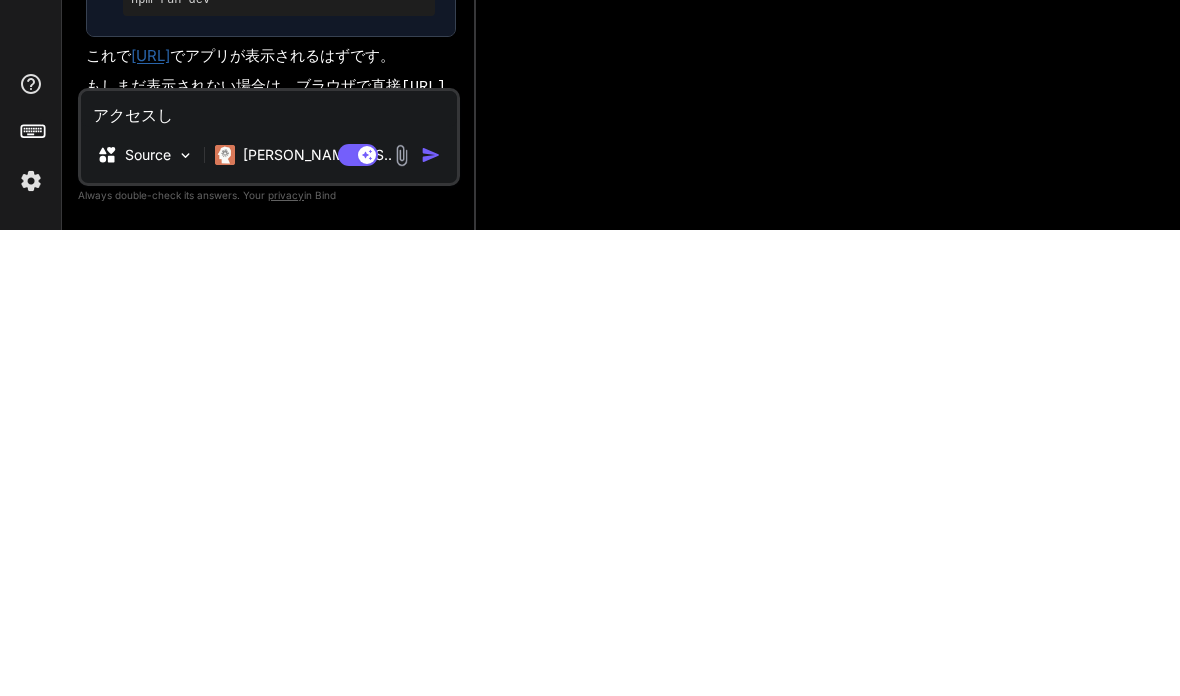 type on "アクセスしても表示" 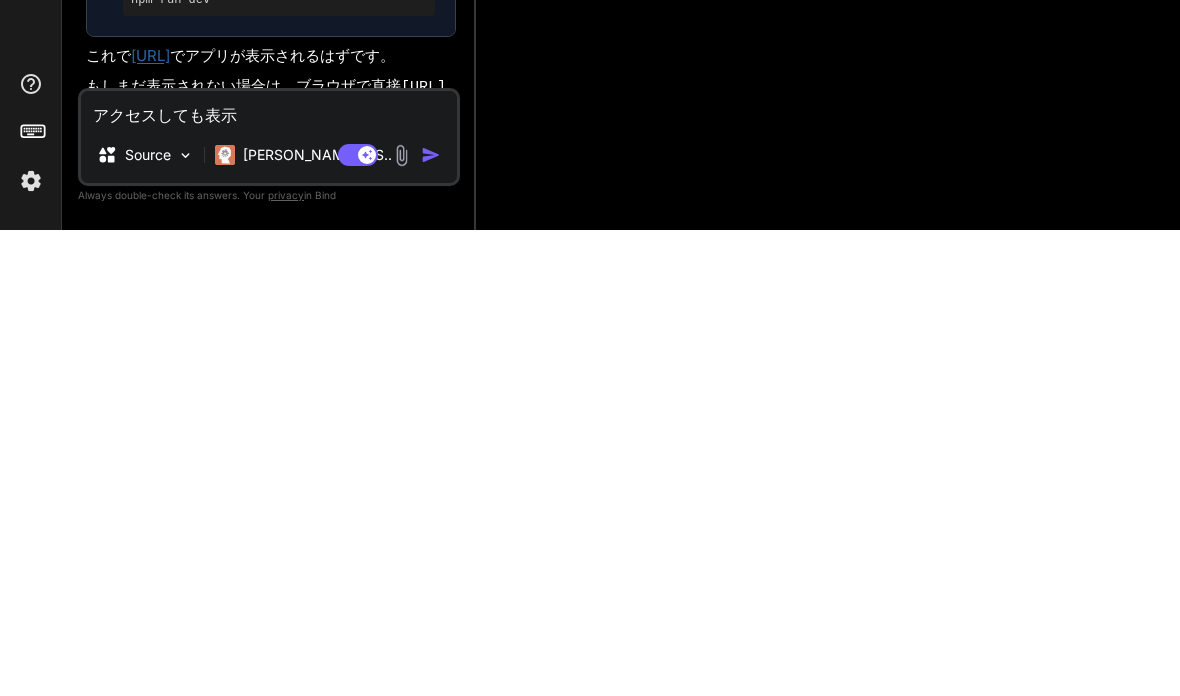 type on "アクセスしても表示でき" 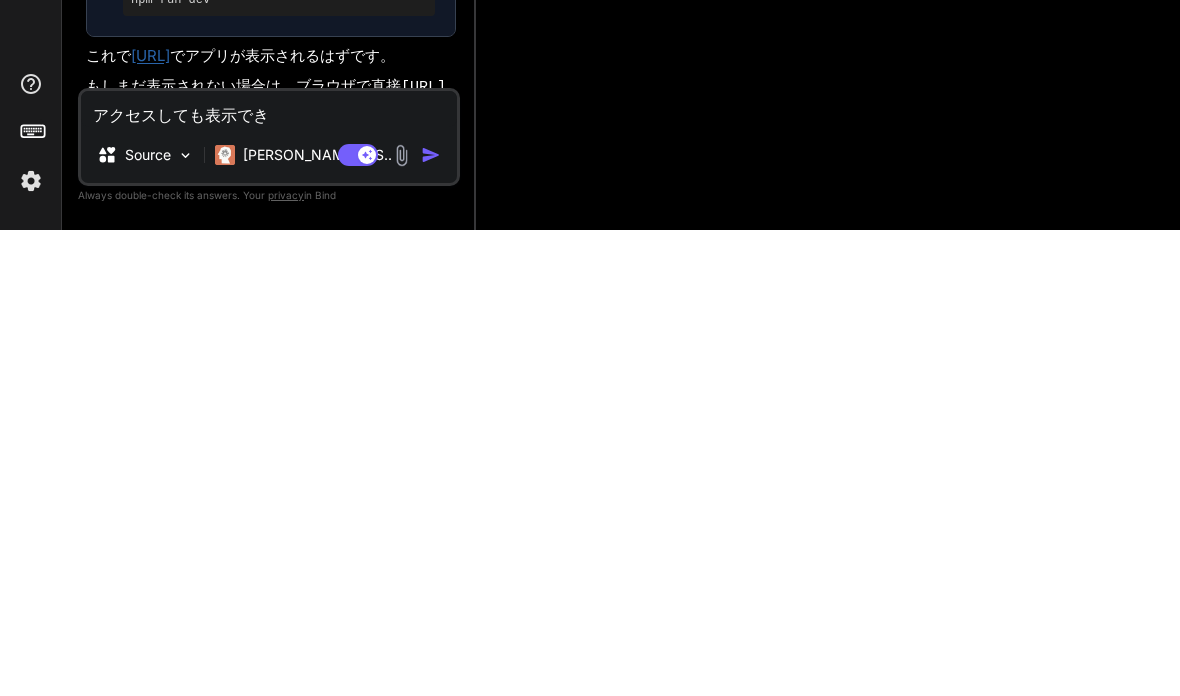 type on "アクセスしても表示できま" 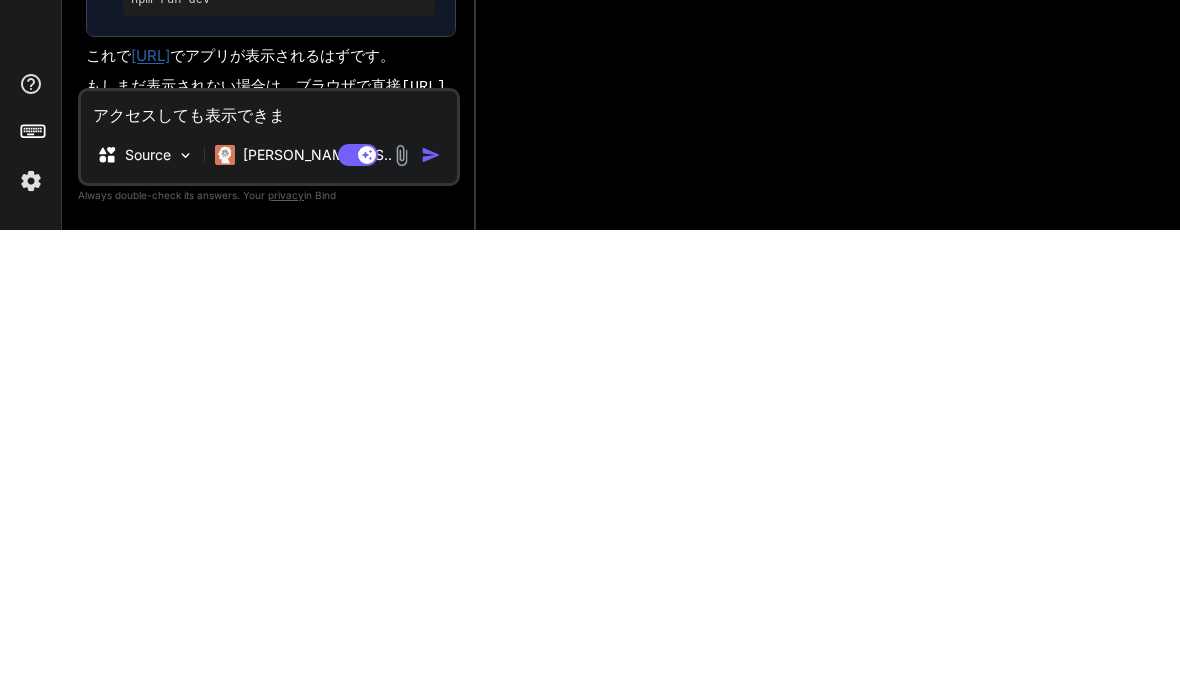 type on "アクセスしても表示できません" 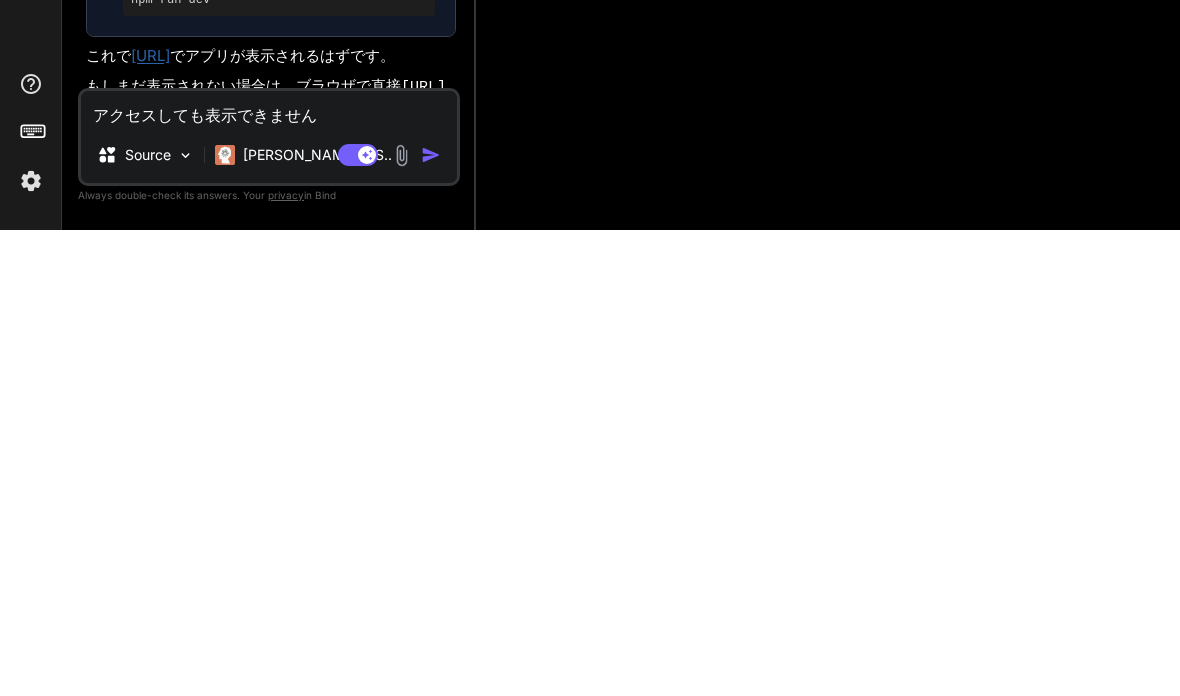 type on "アクセスしても表示できません" 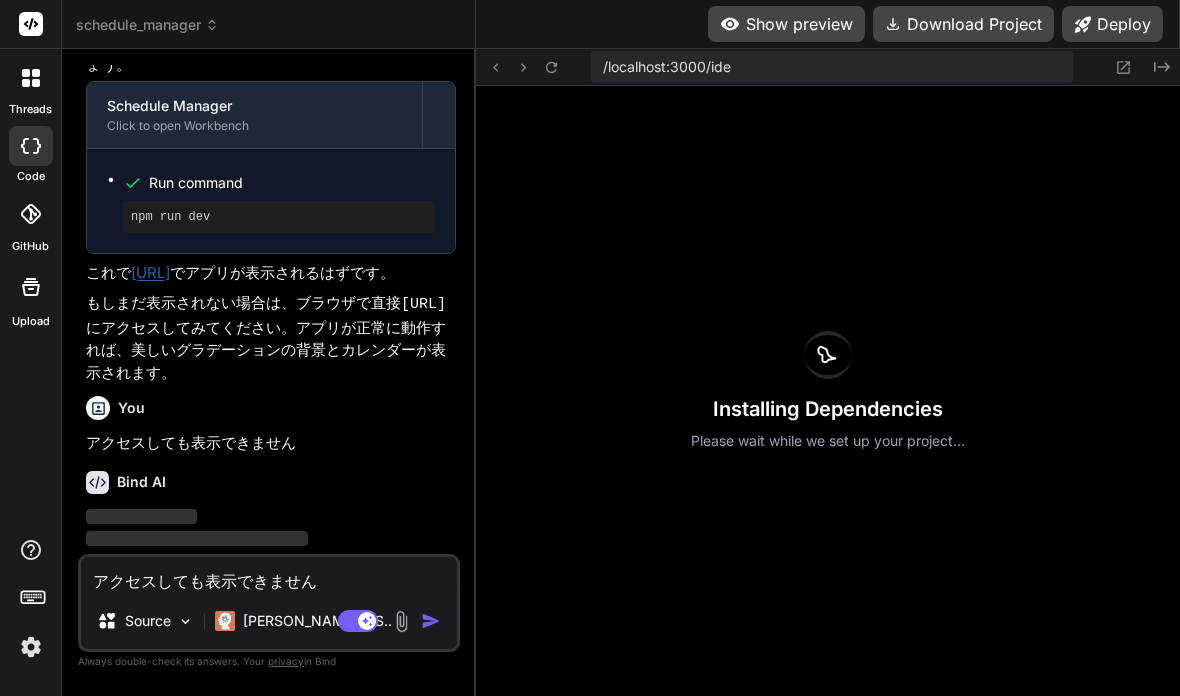scroll, scrollTop: 1386, scrollLeft: 0, axis: vertical 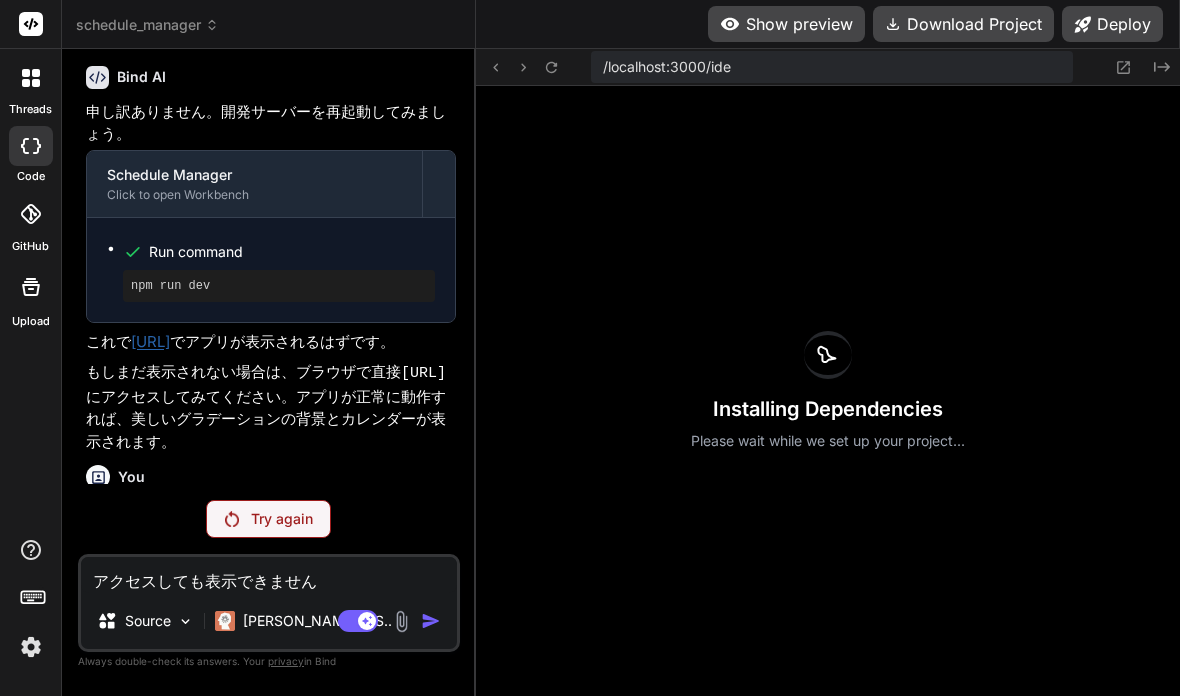 click at bounding box center (232, 519) 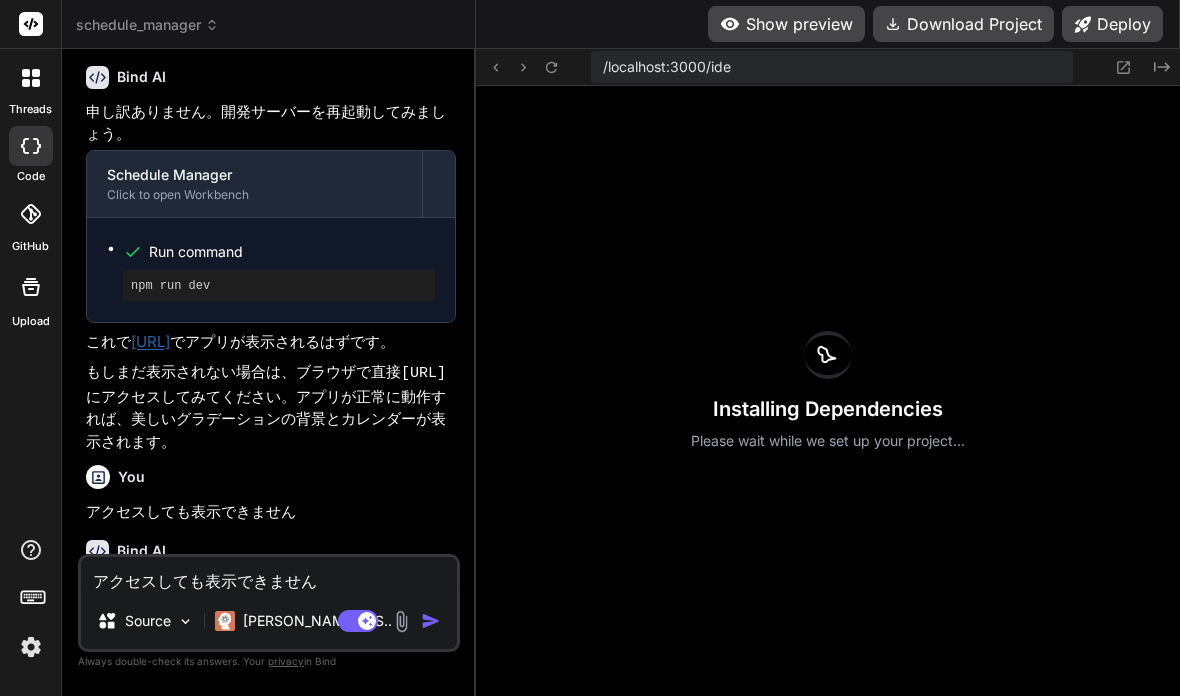 scroll, scrollTop: 76, scrollLeft: 0, axis: vertical 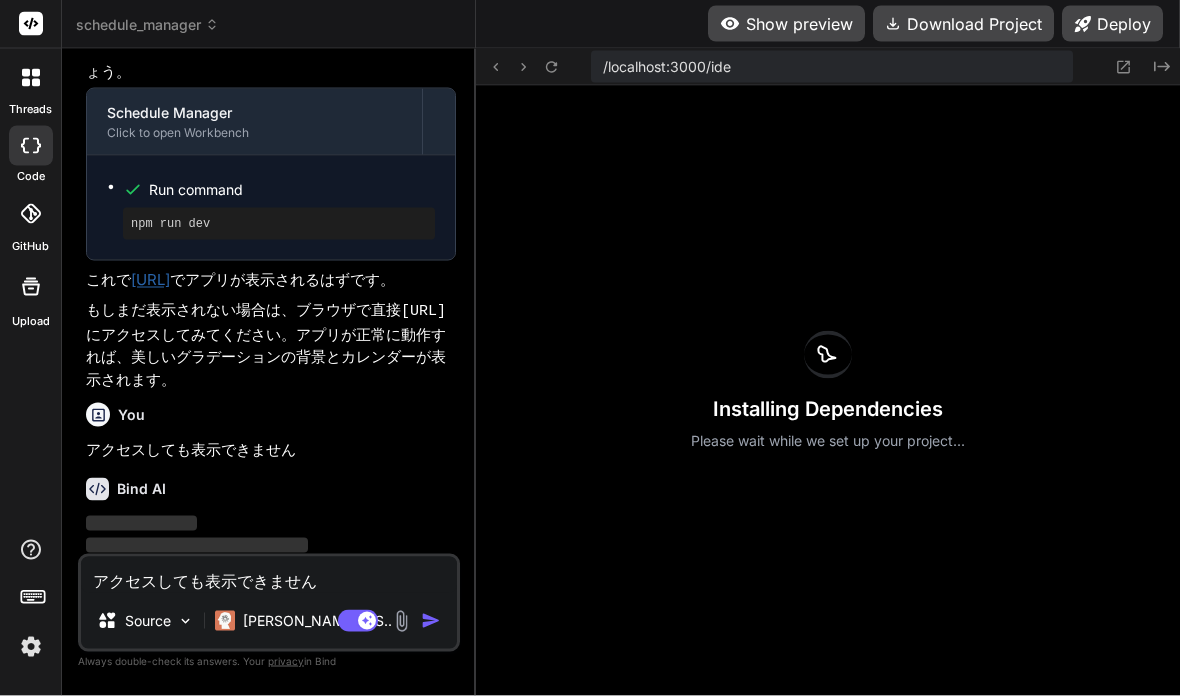 type on "x" 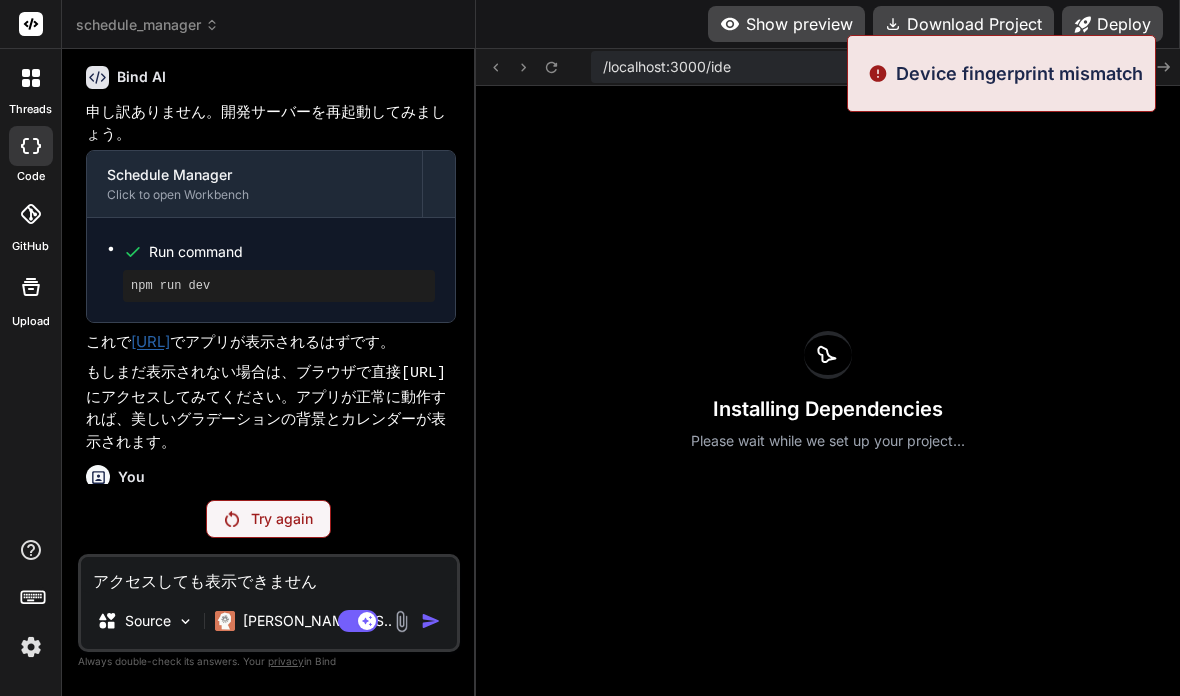 scroll, scrollTop: 74, scrollLeft: 0, axis: vertical 